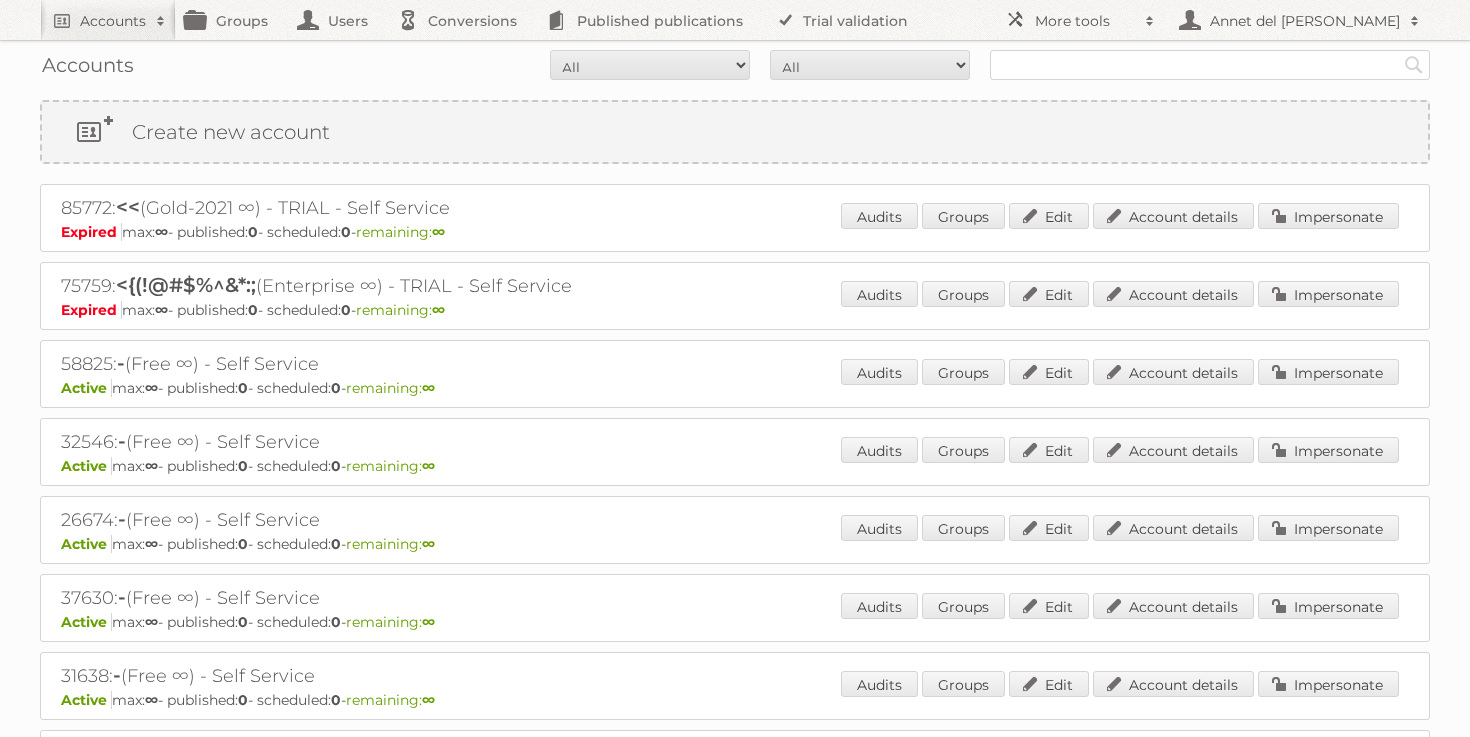scroll, scrollTop: 0, scrollLeft: 0, axis: both 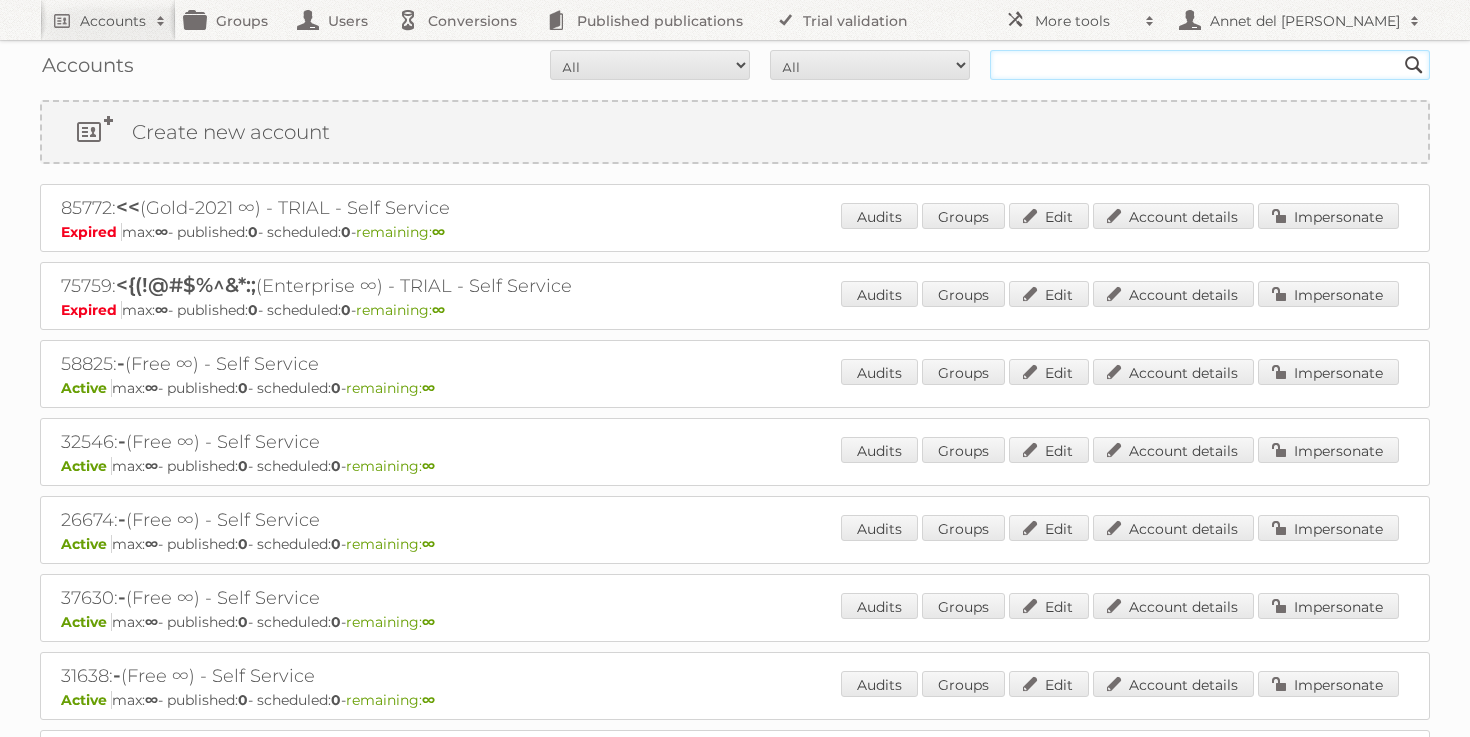 click at bounding box center [1210, 65] 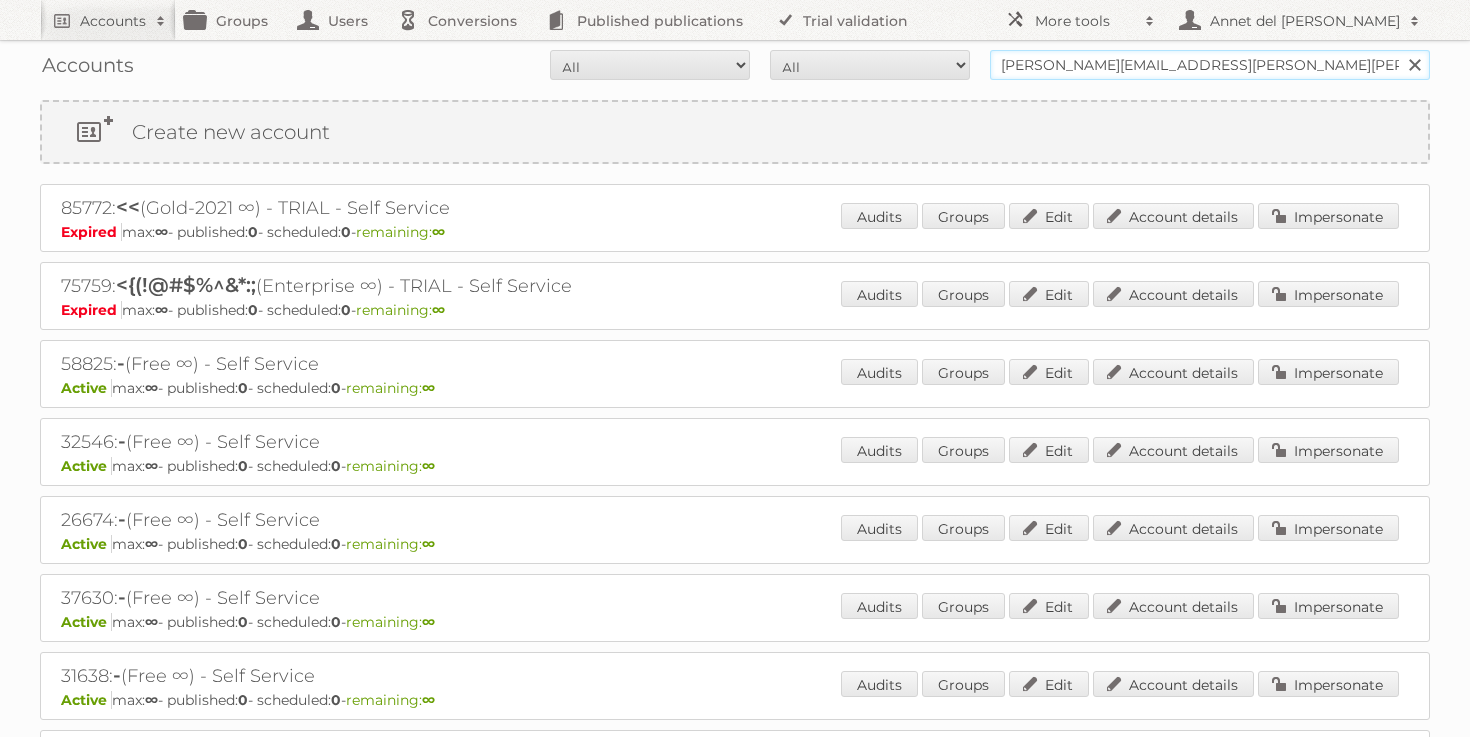 type on "[PERSON_NAME][EMAIL_ADDRESS][PERSON_NAME][PERSON_NAME][DOMAIN_NAME]" 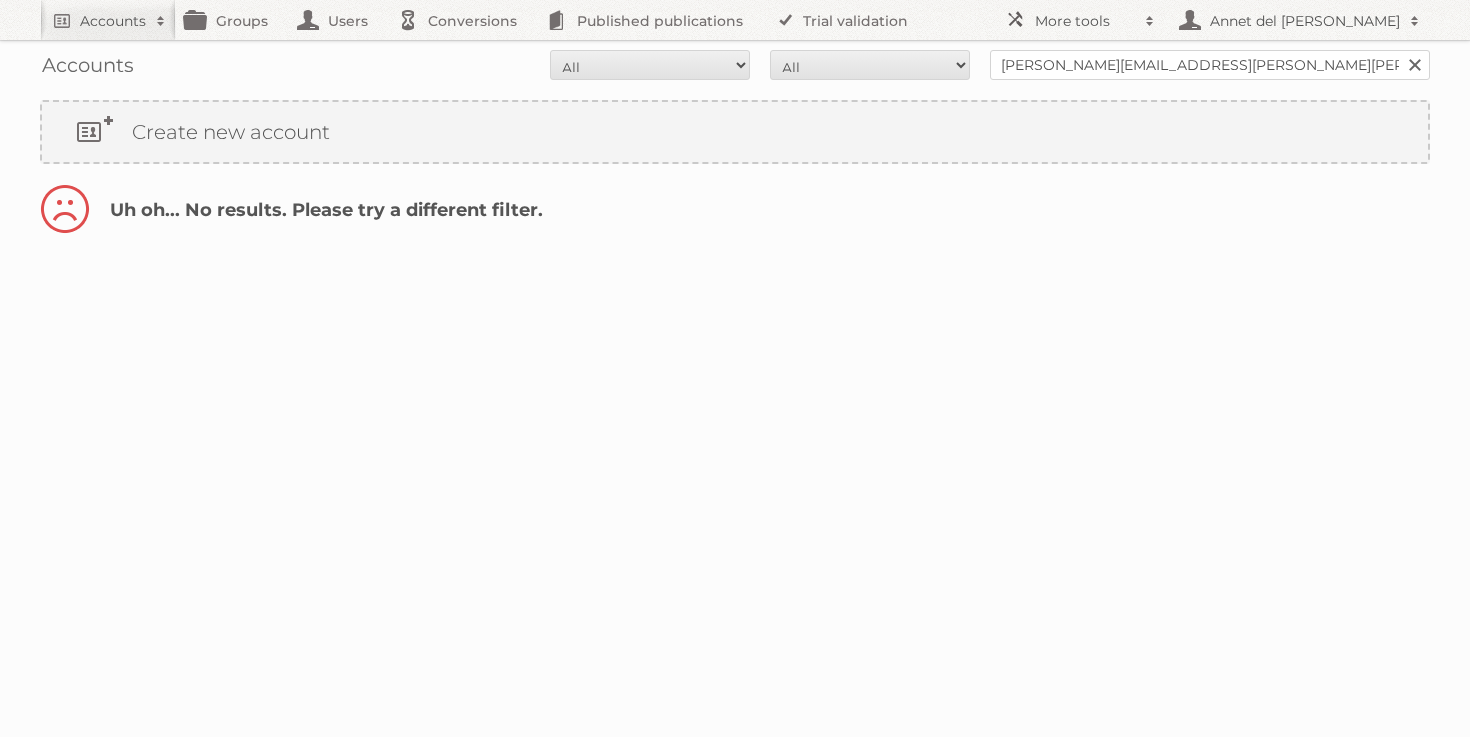 scroll, scrollTop: 0, scrollLeft: 0, axis: both 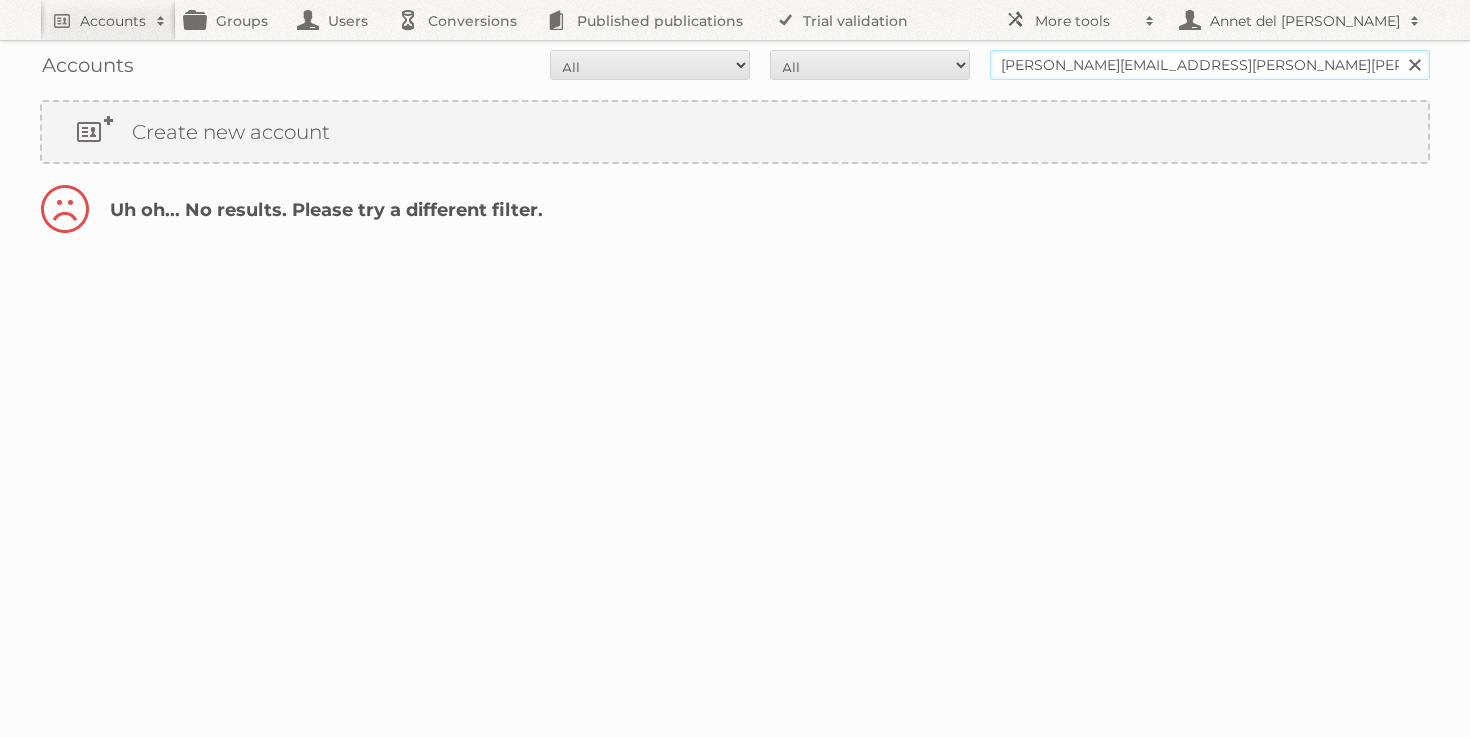click on "[PERSON_NAME][EMAIL_ADDRESS][PERSON_NAME][PERSON_NAME][DOMAIN_NAME]" at bounding box center (1210, 65) 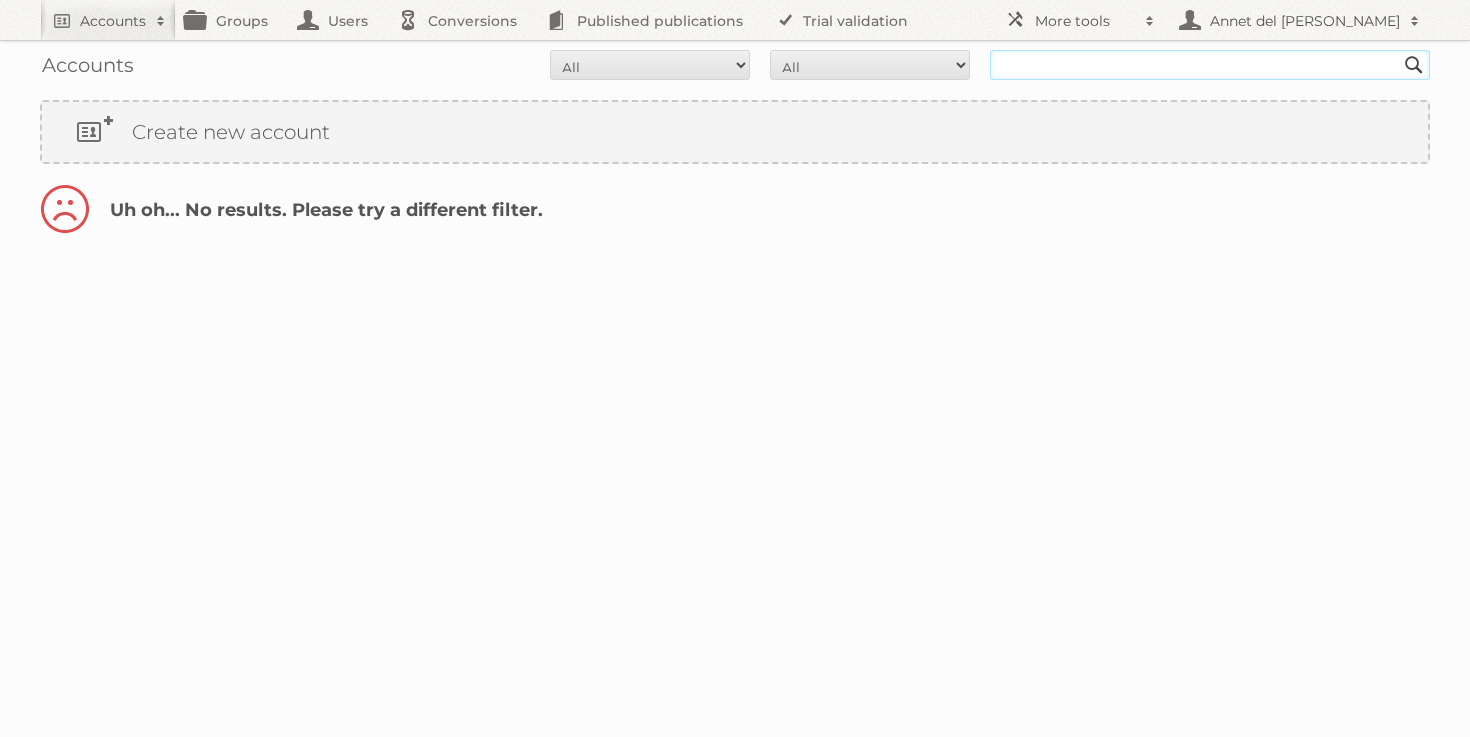 paste on "[PERSON_NAME][EMAIL_ADDRESS][DOMAIN_NAME]" 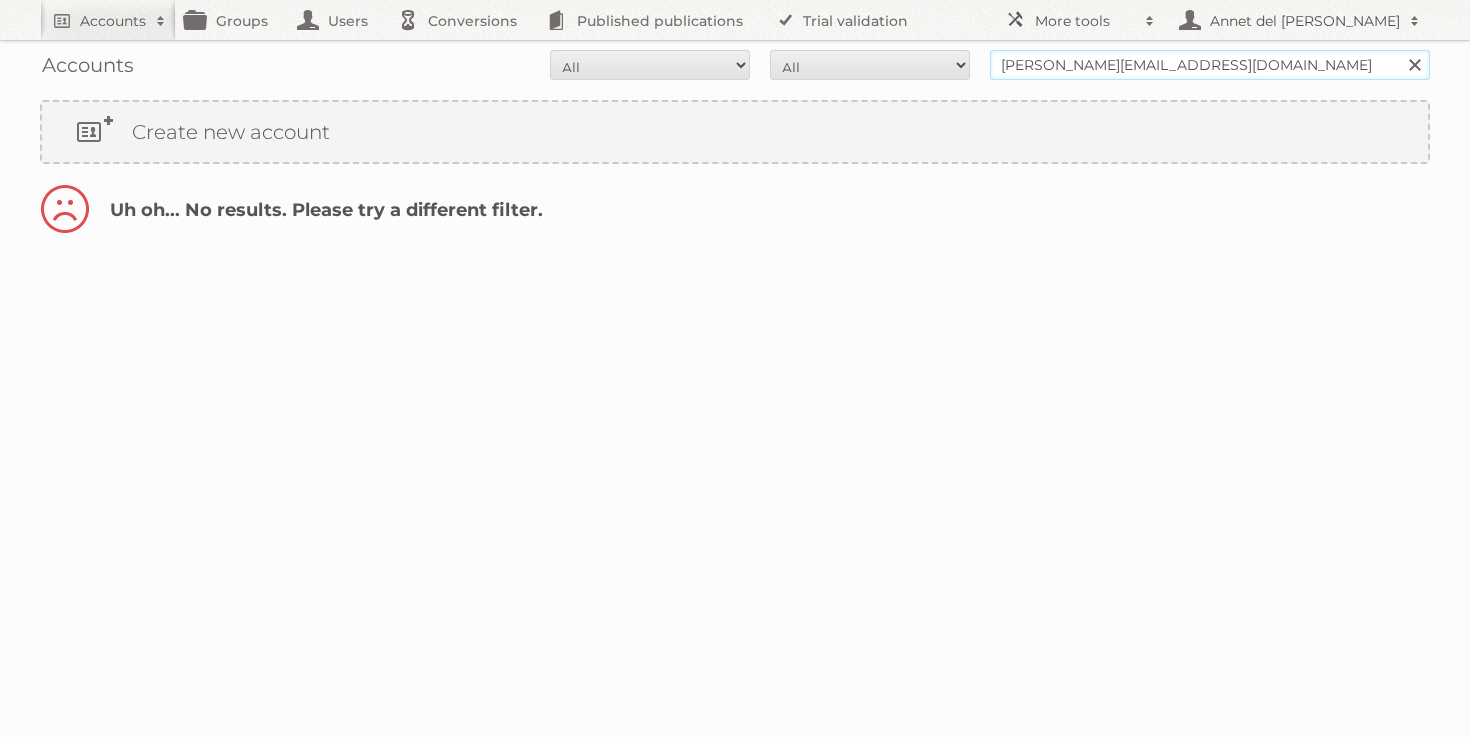 type on "[PERSON_NAME][EMAIL_ADDRESS][DOMAIN_NAME]" 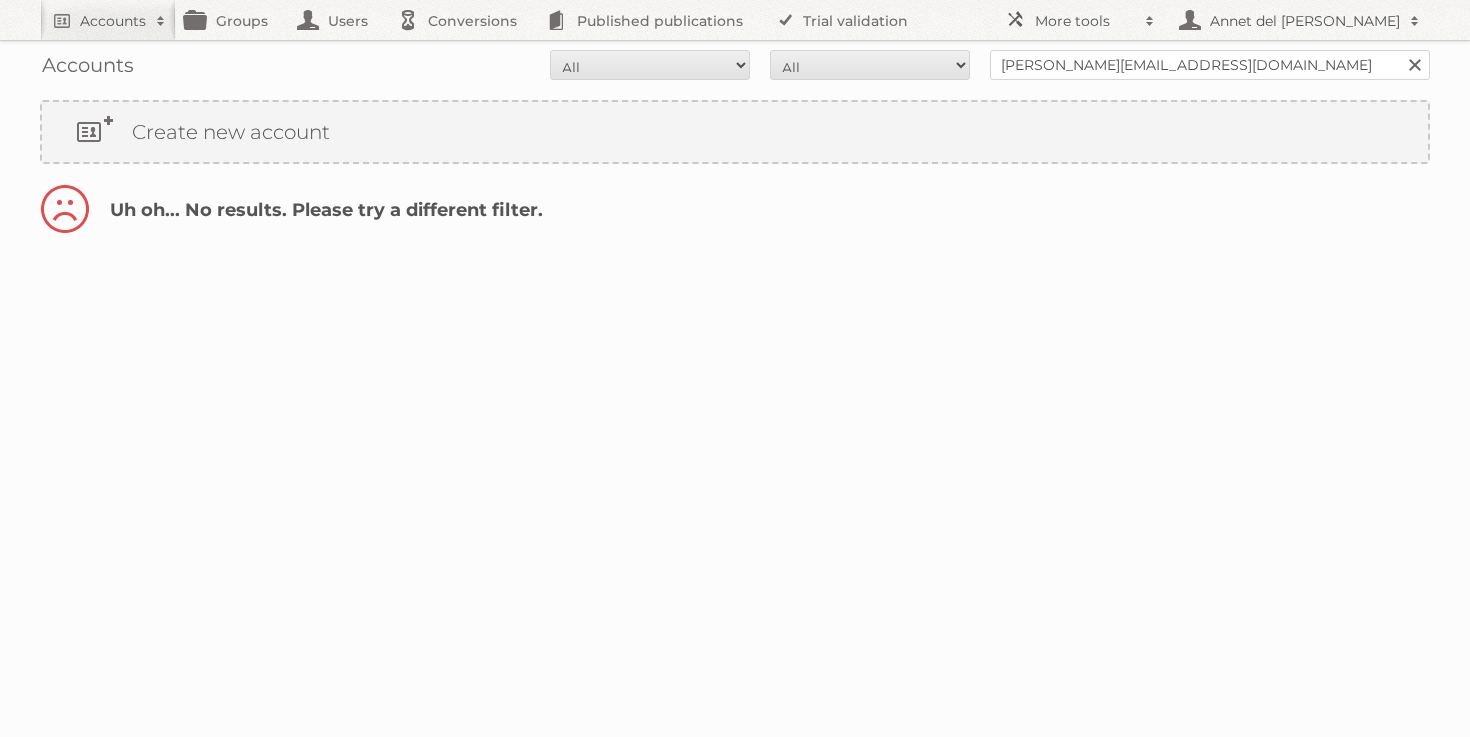 scroll, scrollTop: 0, scrollLeft: 0, axis: both 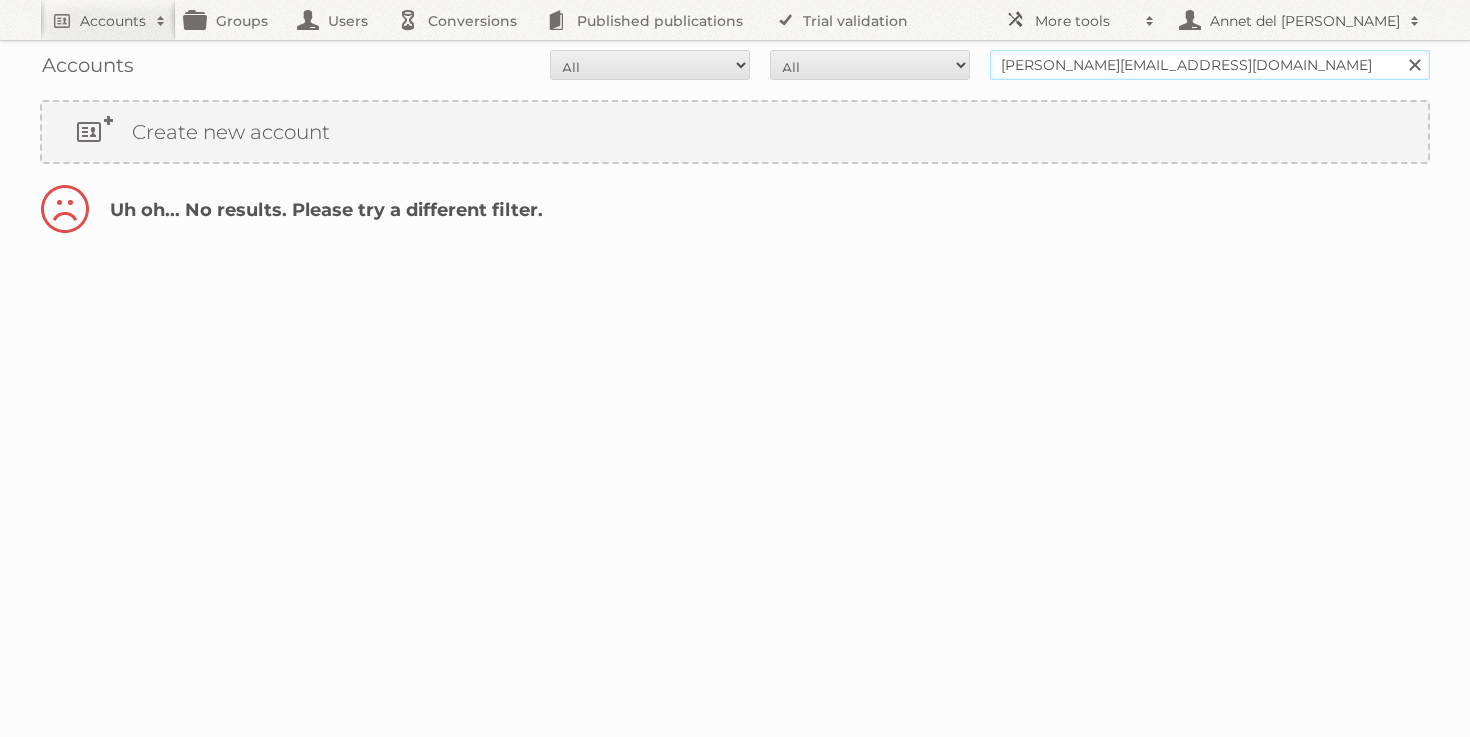 drag, startPoint x: 1076, startPoint y: 67, endPoint x: 939, endPoint y: 54, distance: 137.6154 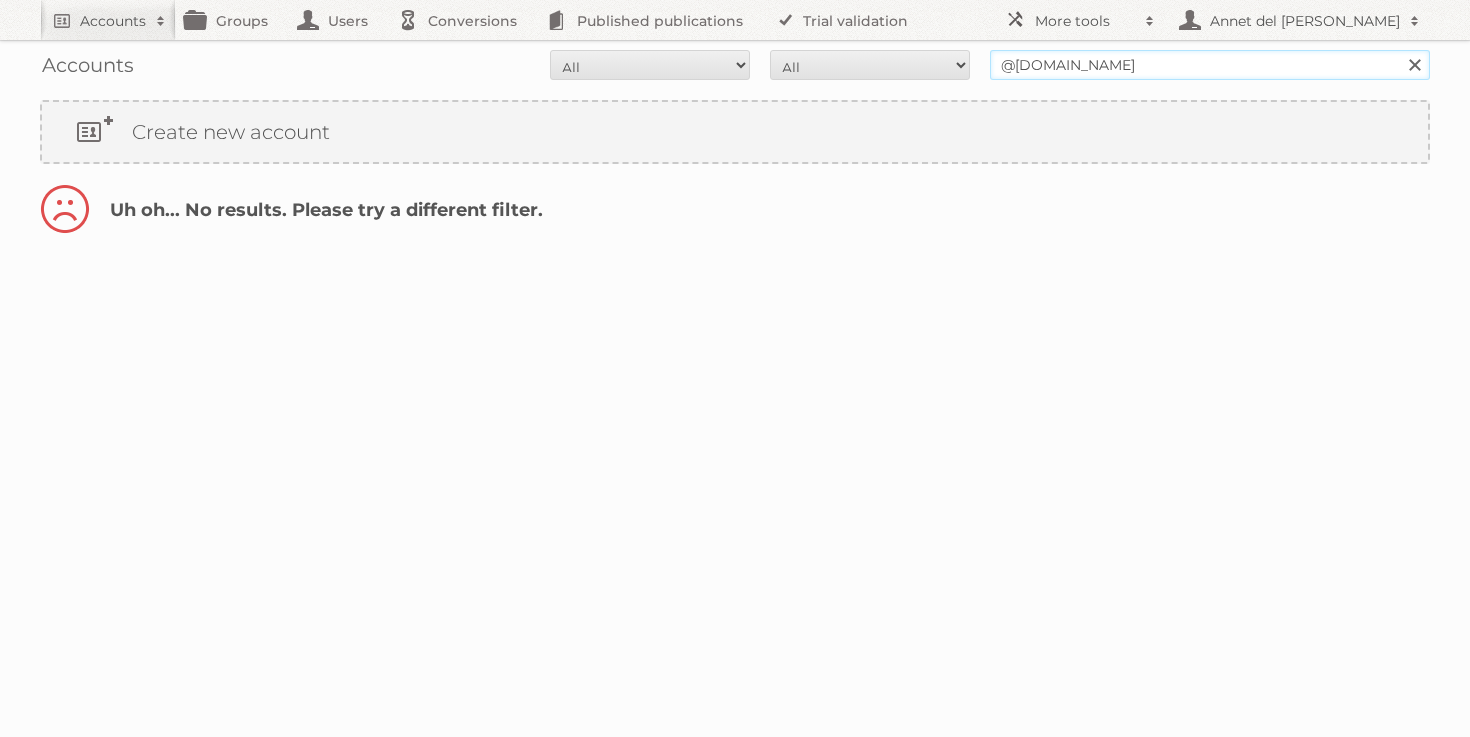 type on "@districteight.com" 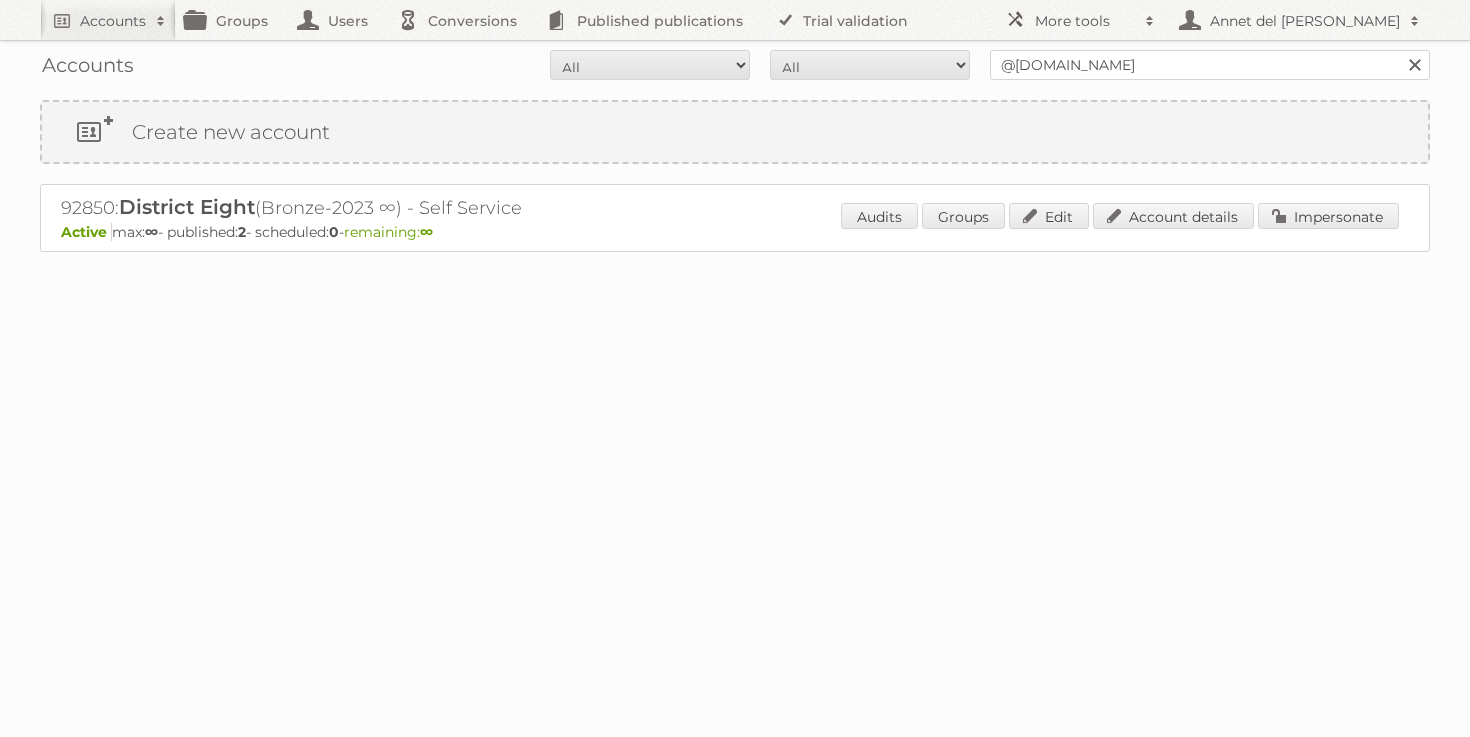 scroll, scrollTop: 0, scrollLeft: 0, axis: both 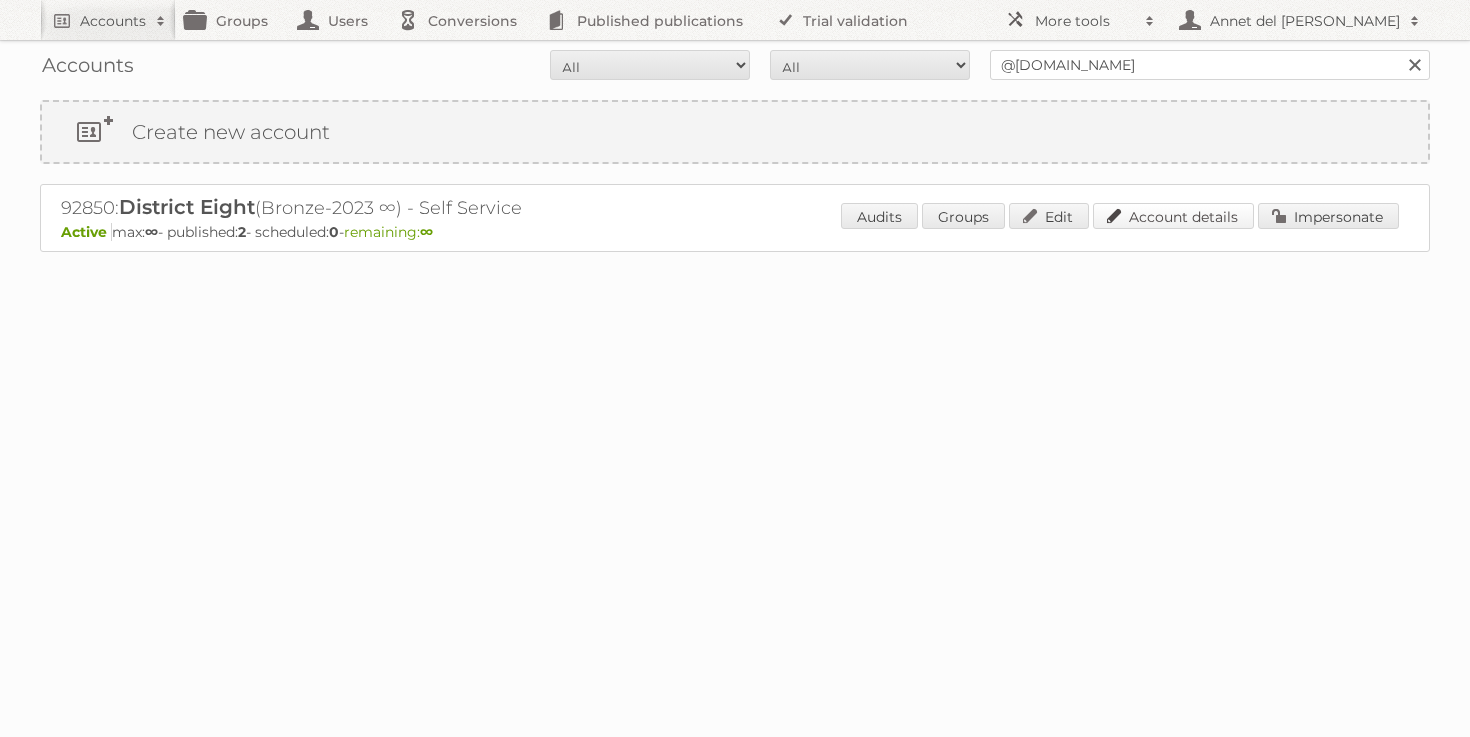 click on "Account details" at bounding box center (1173, 216) 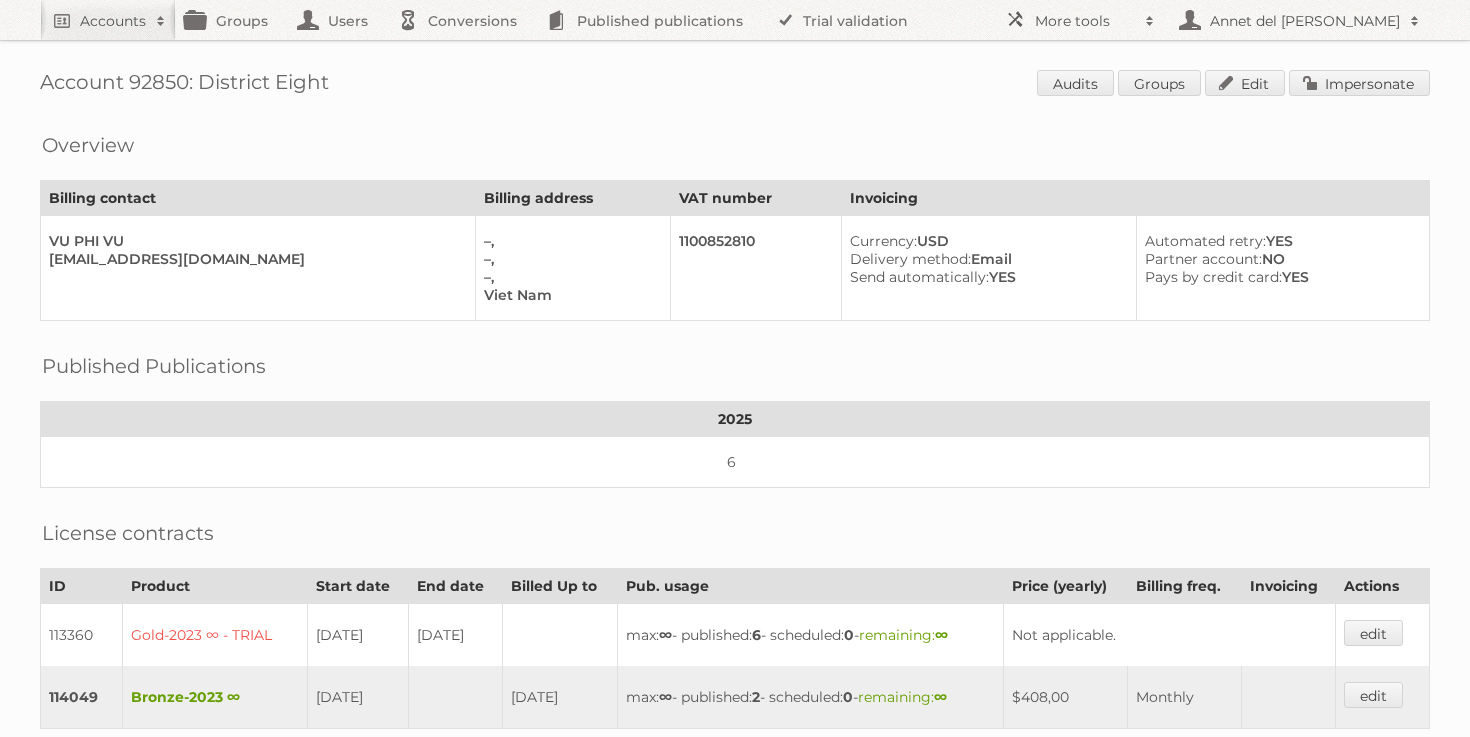 scroll, scrollTop: 0, scrollLeft: 0, axis: both 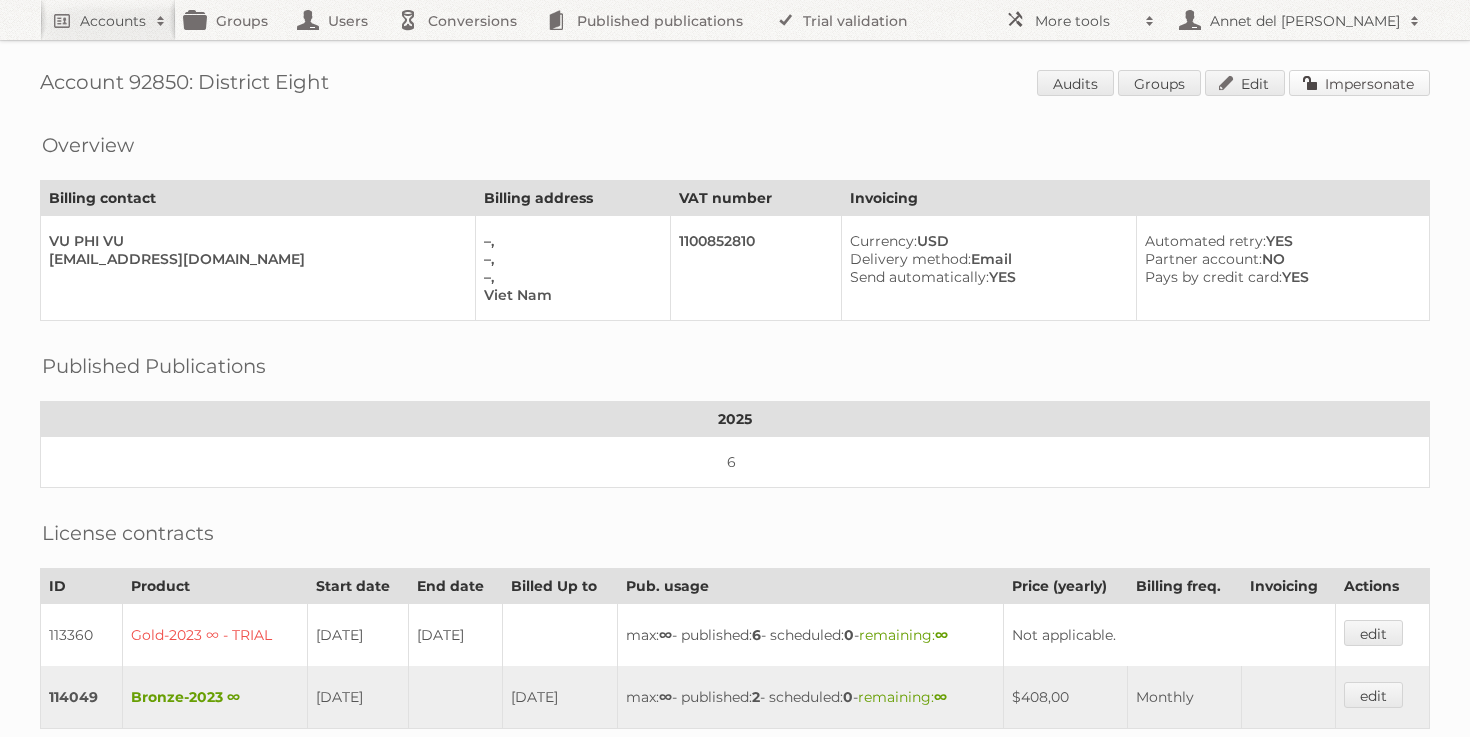 click on "Impersonate" at bounding box center (1359, 83) 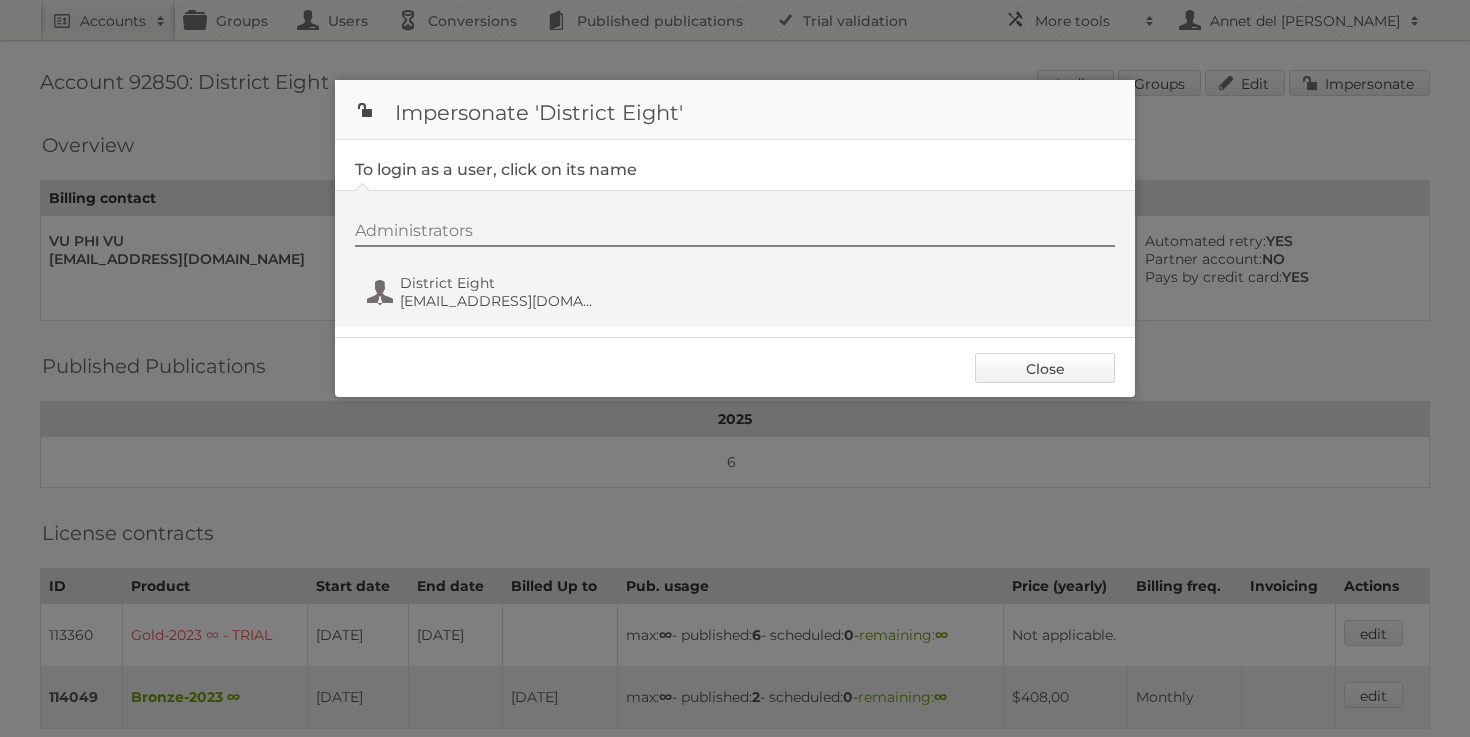 click on "Close" at bounding box center [1045, 368] 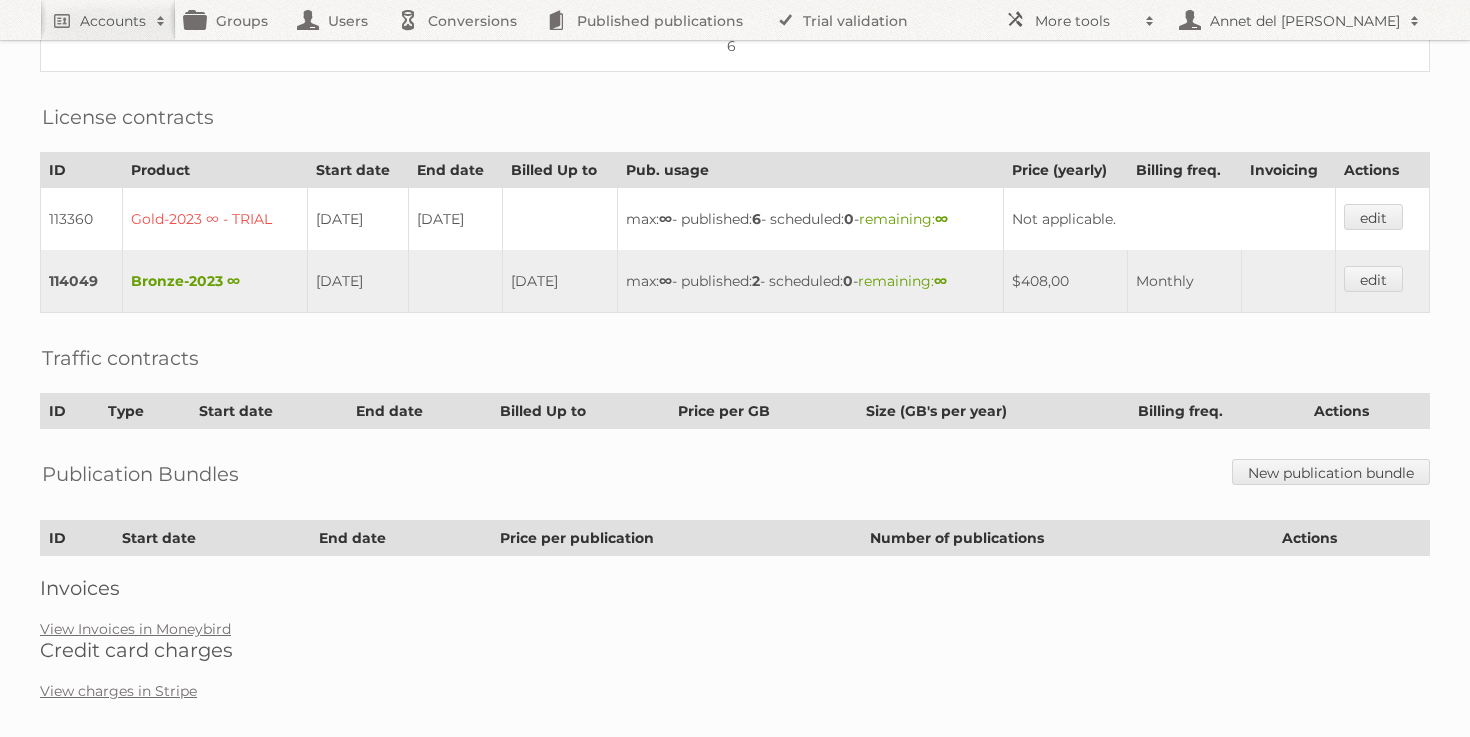 scroll, scrollTop: 425, scrollLeft: 0, axis: vertical 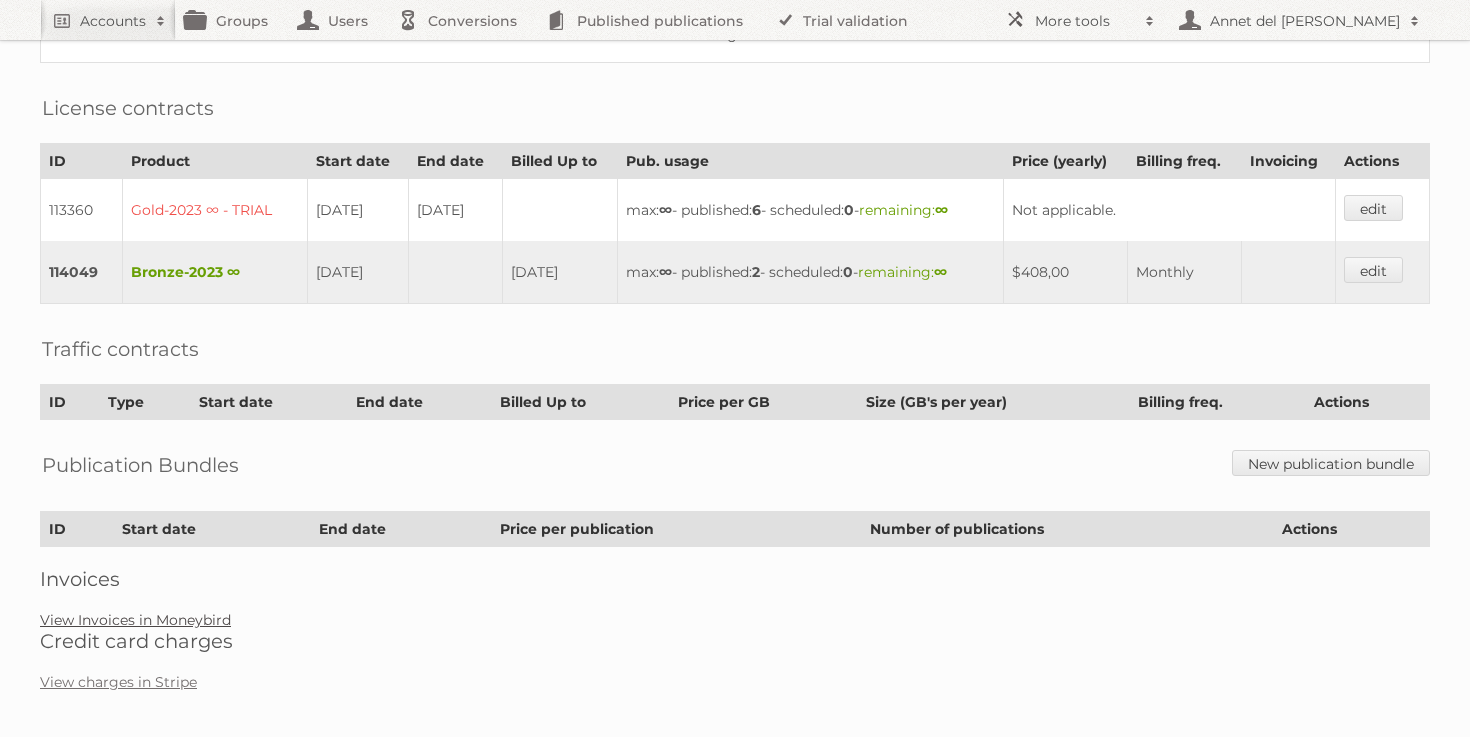 click on "View Invoices in Moneybird" at bounding box center (135, 620) 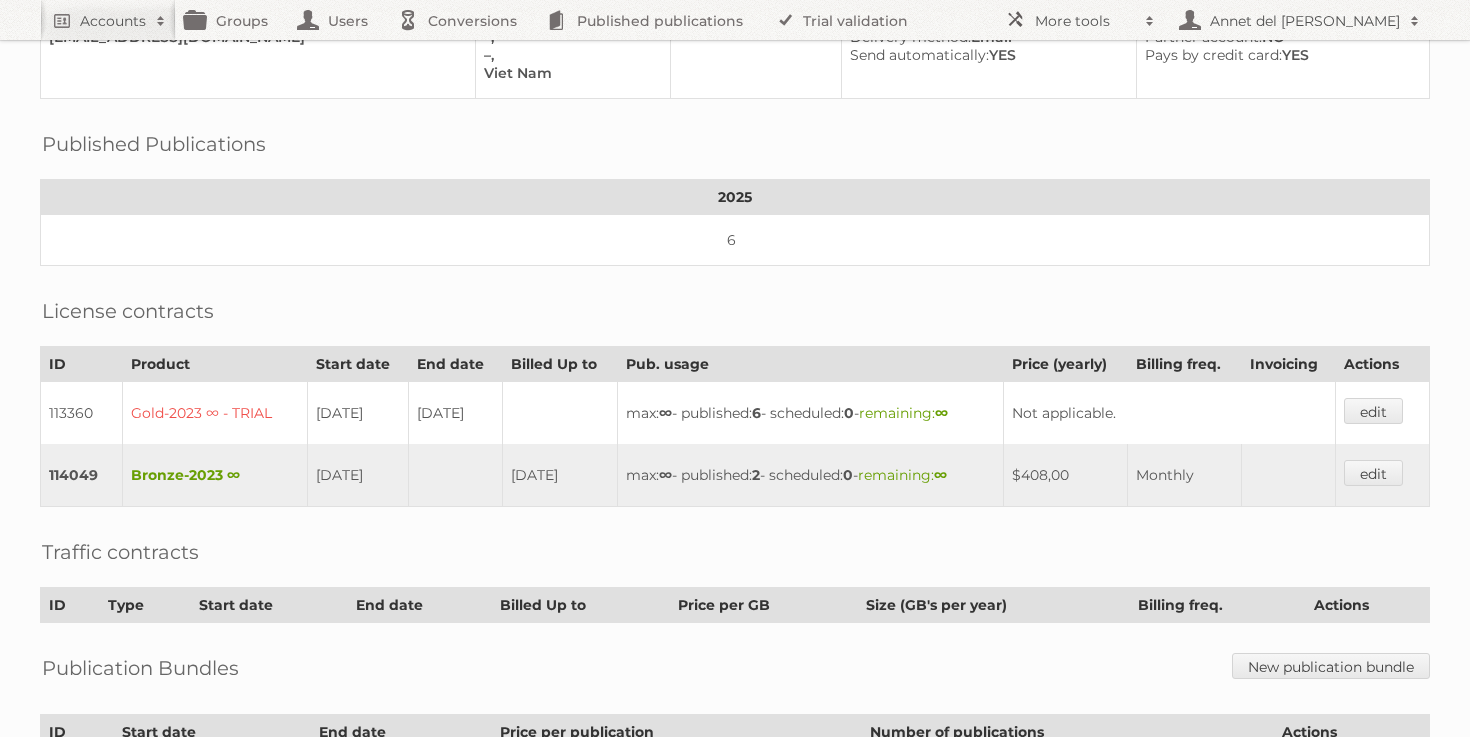 scroll, scrollTop: 425, scrollLeft: 0, axis: vertical 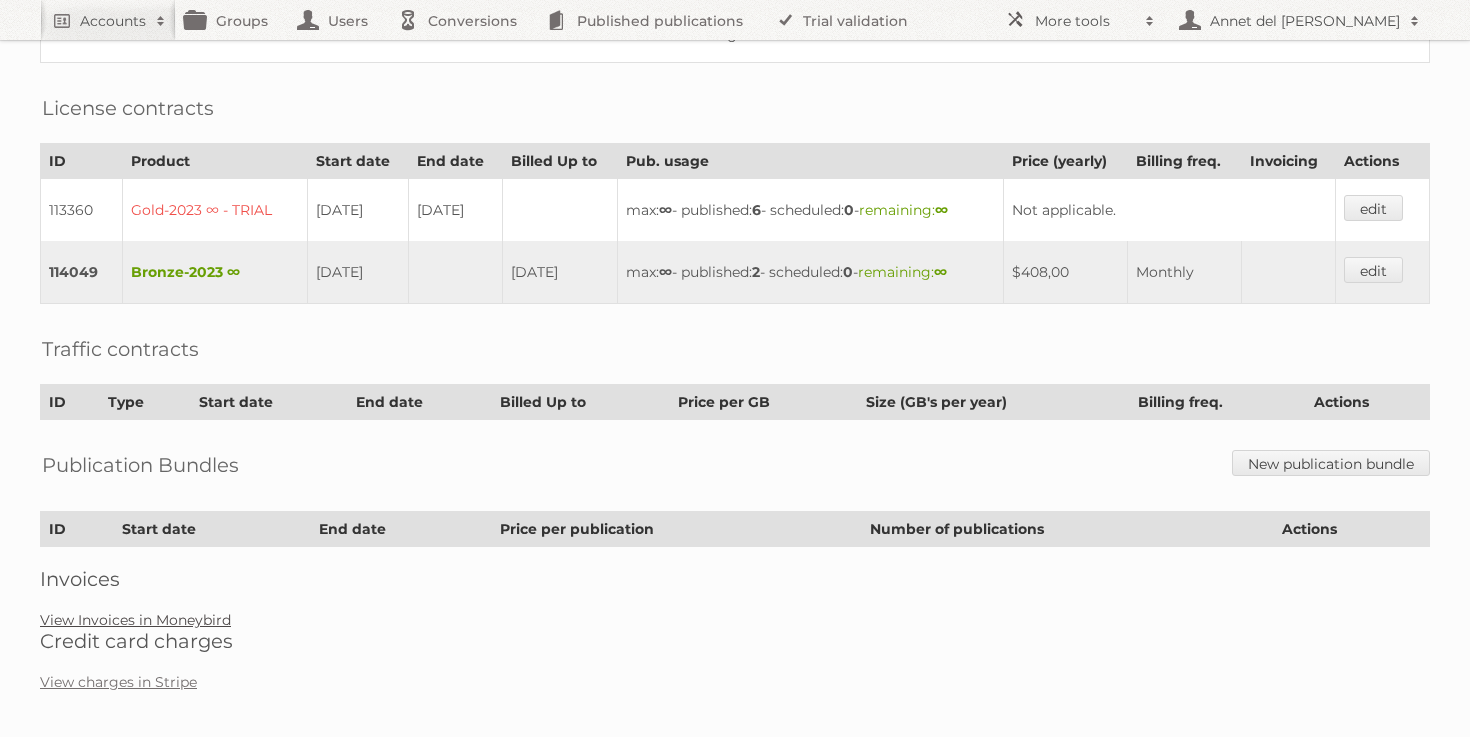 click on "View Invoices in Moneybird" at bounding box center [135, 620] 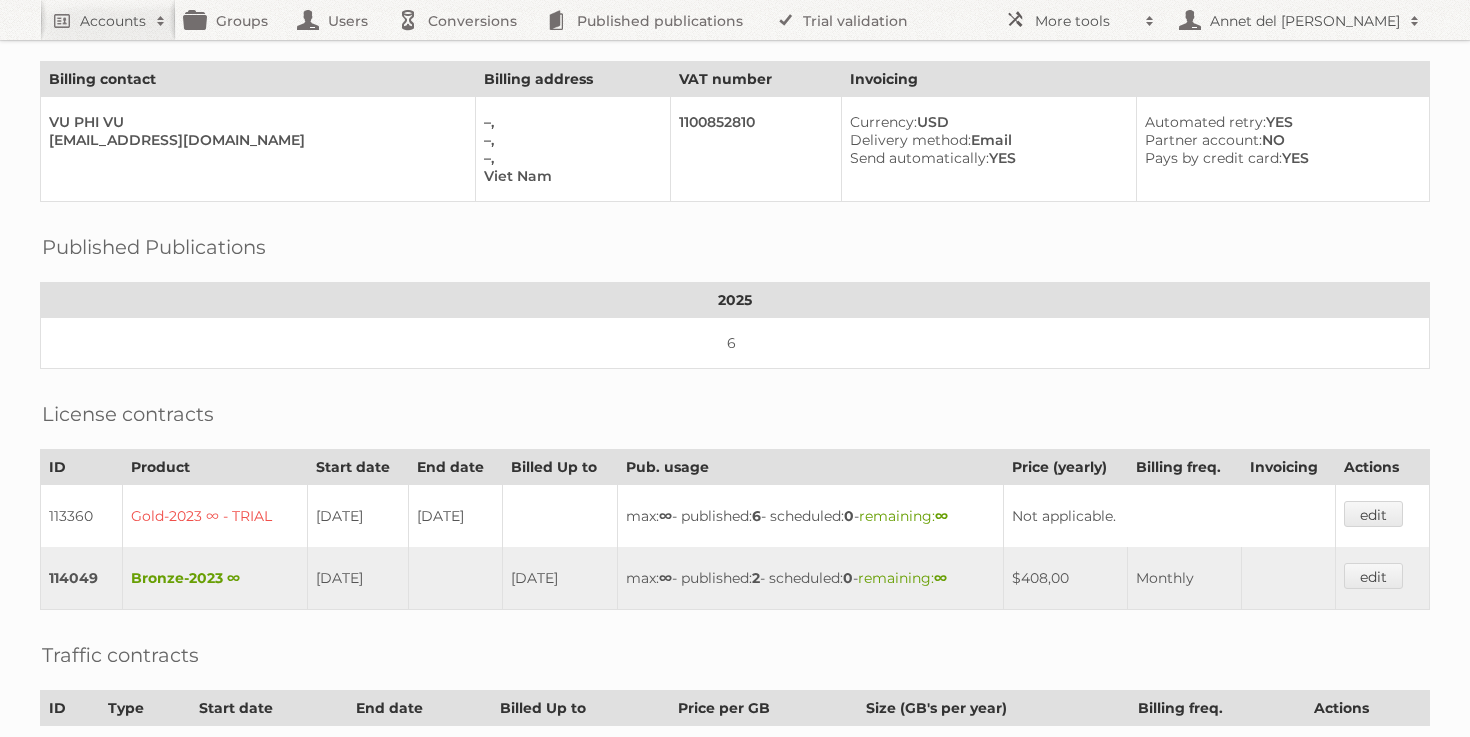 scroll, scrollTop: 0, scrollLeft: 0, axis: both 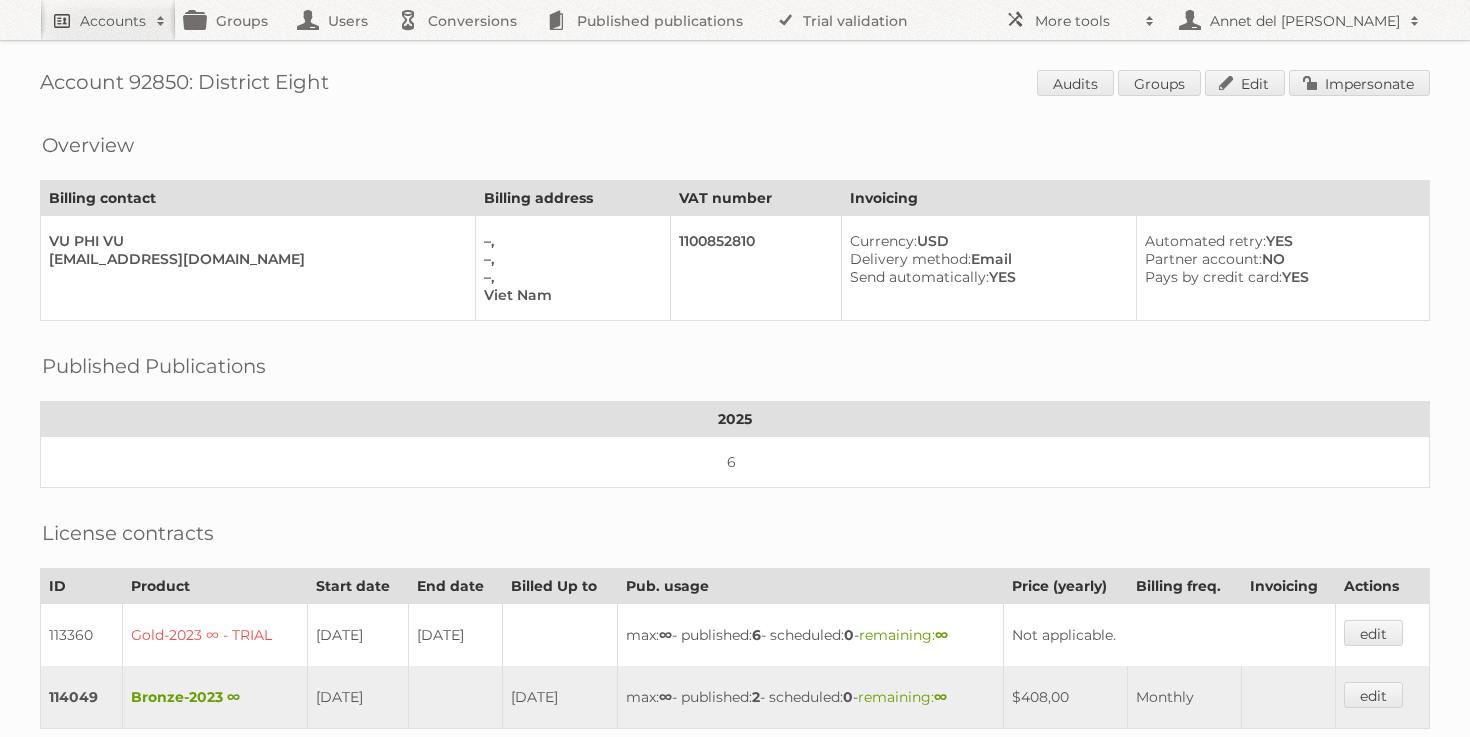 click on "Accounts" at bounding box center (113, 21) 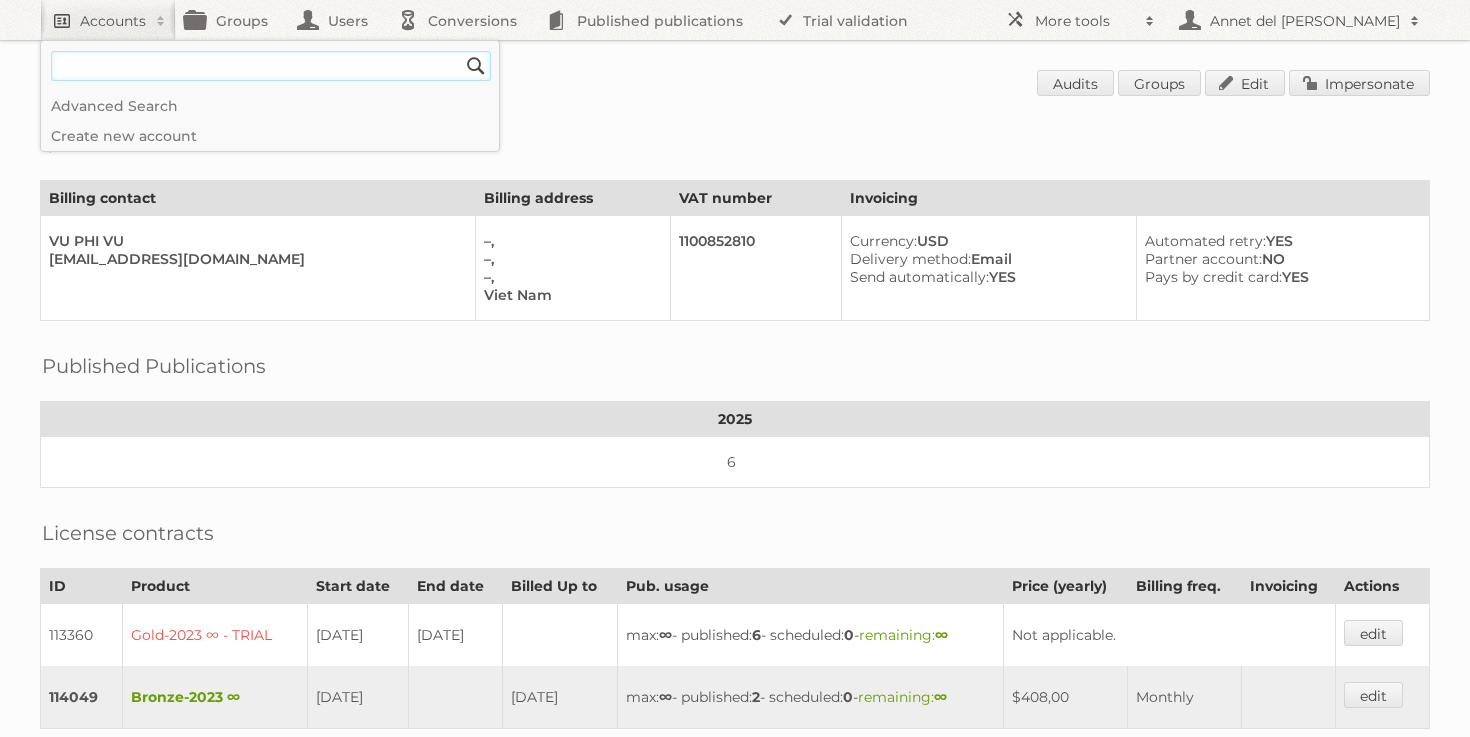 paste on "93180" 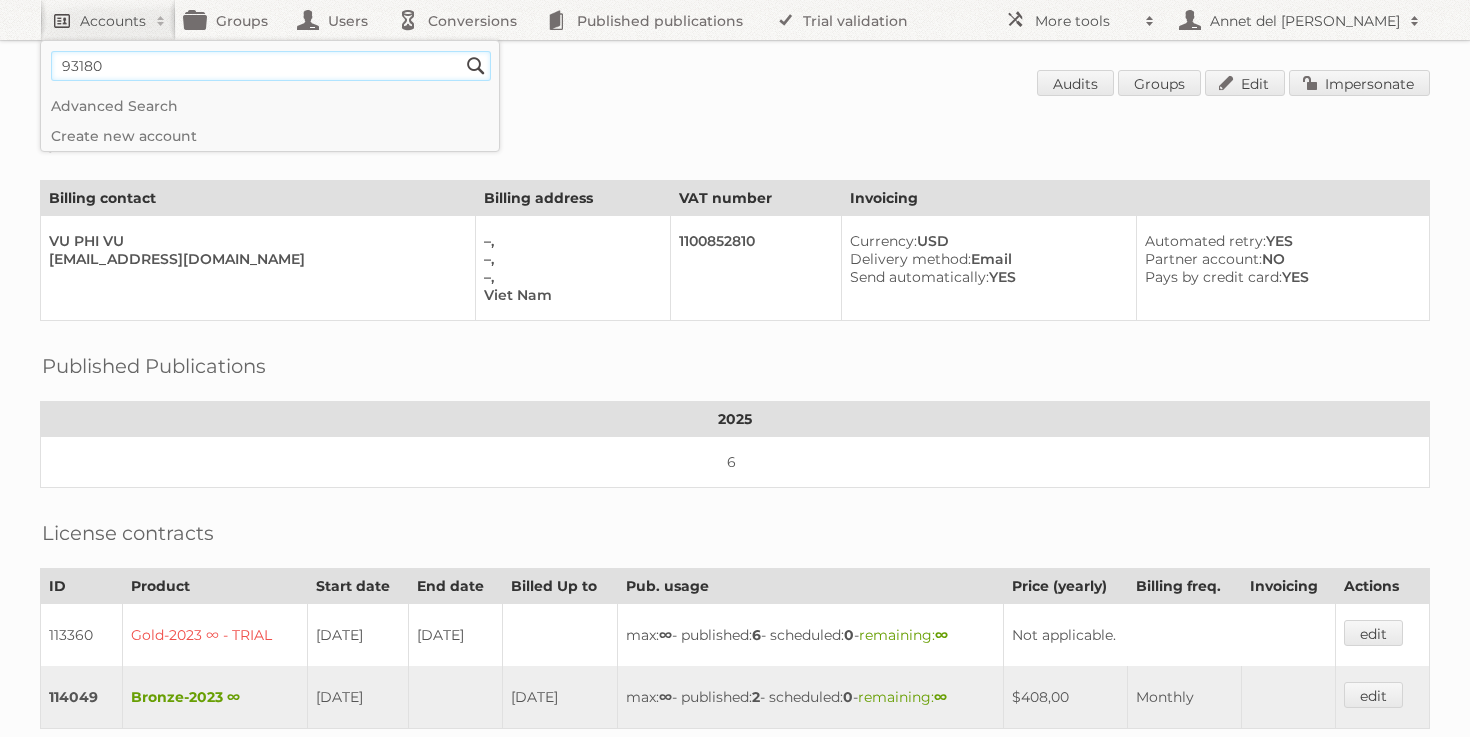 type on "93180" 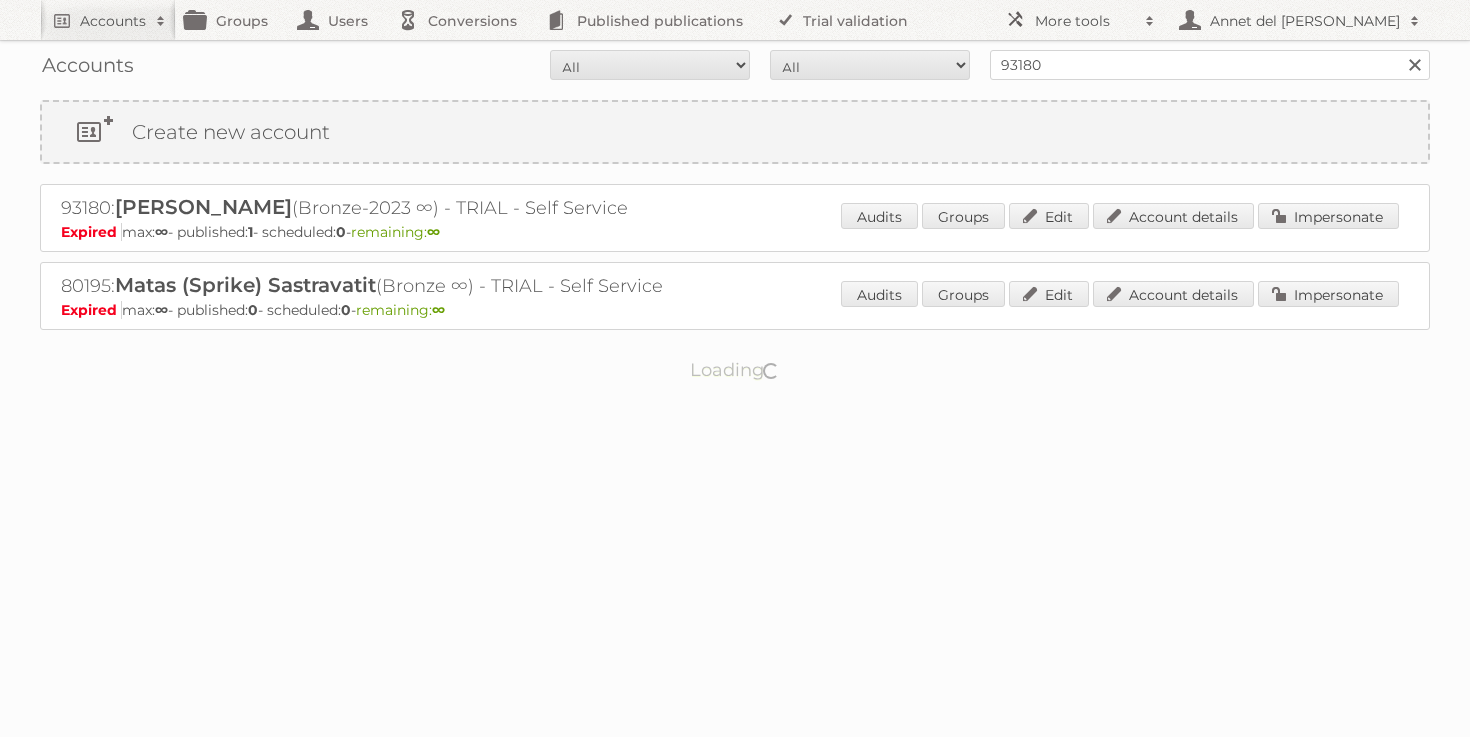 scroll, scrollTop: 0, scrollLeft: 0, axis: both 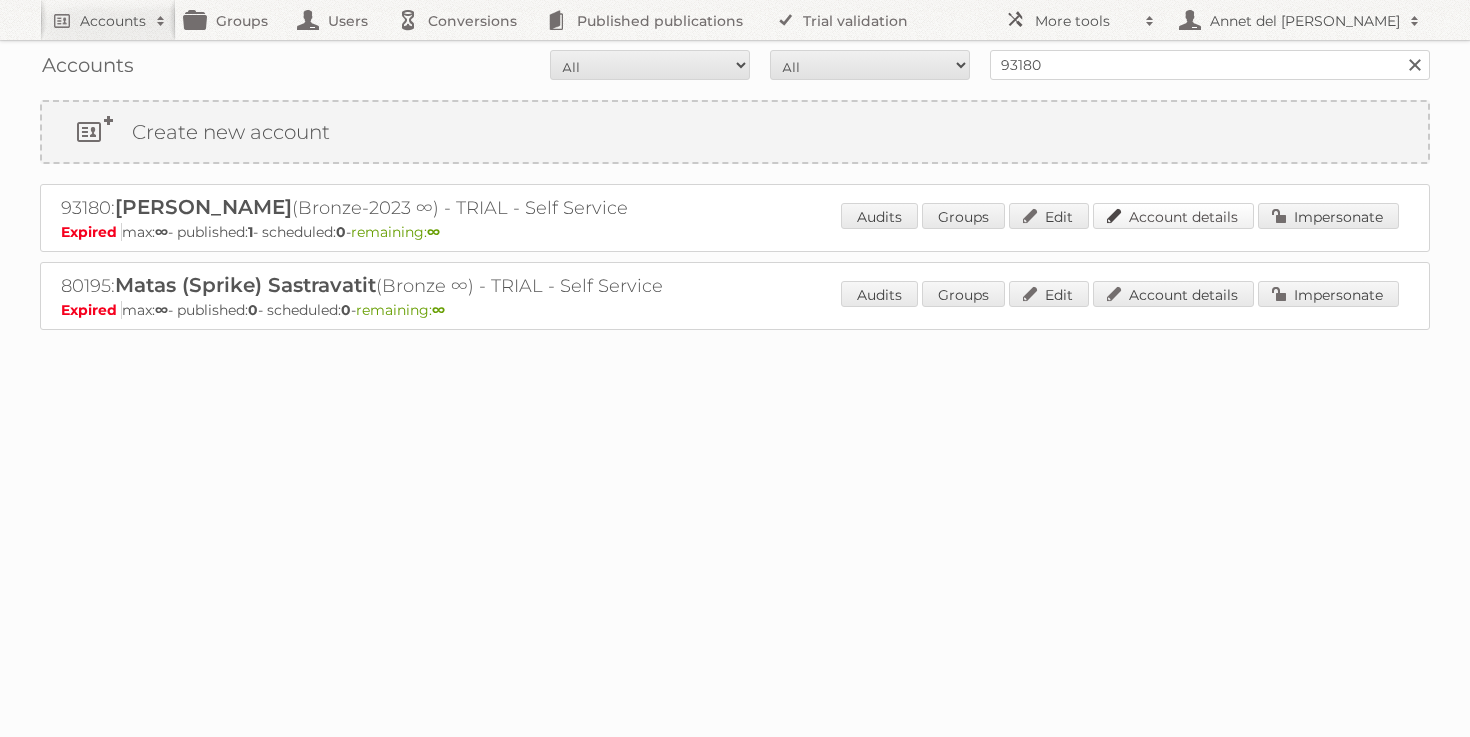 click on "Account details" at bounding box center (1173, 216) 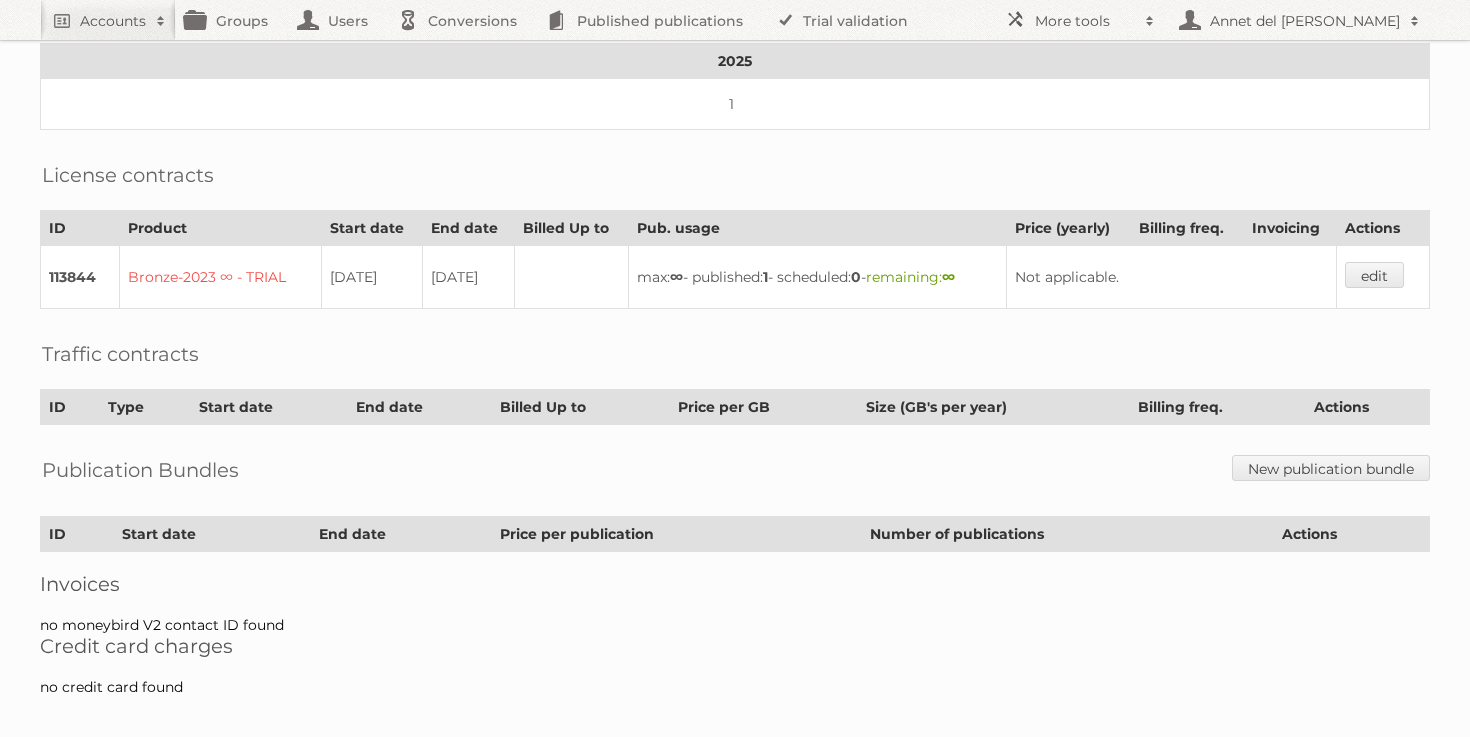 scroll, scrollTop: 364, scrollLeft: 0, axis: vertical 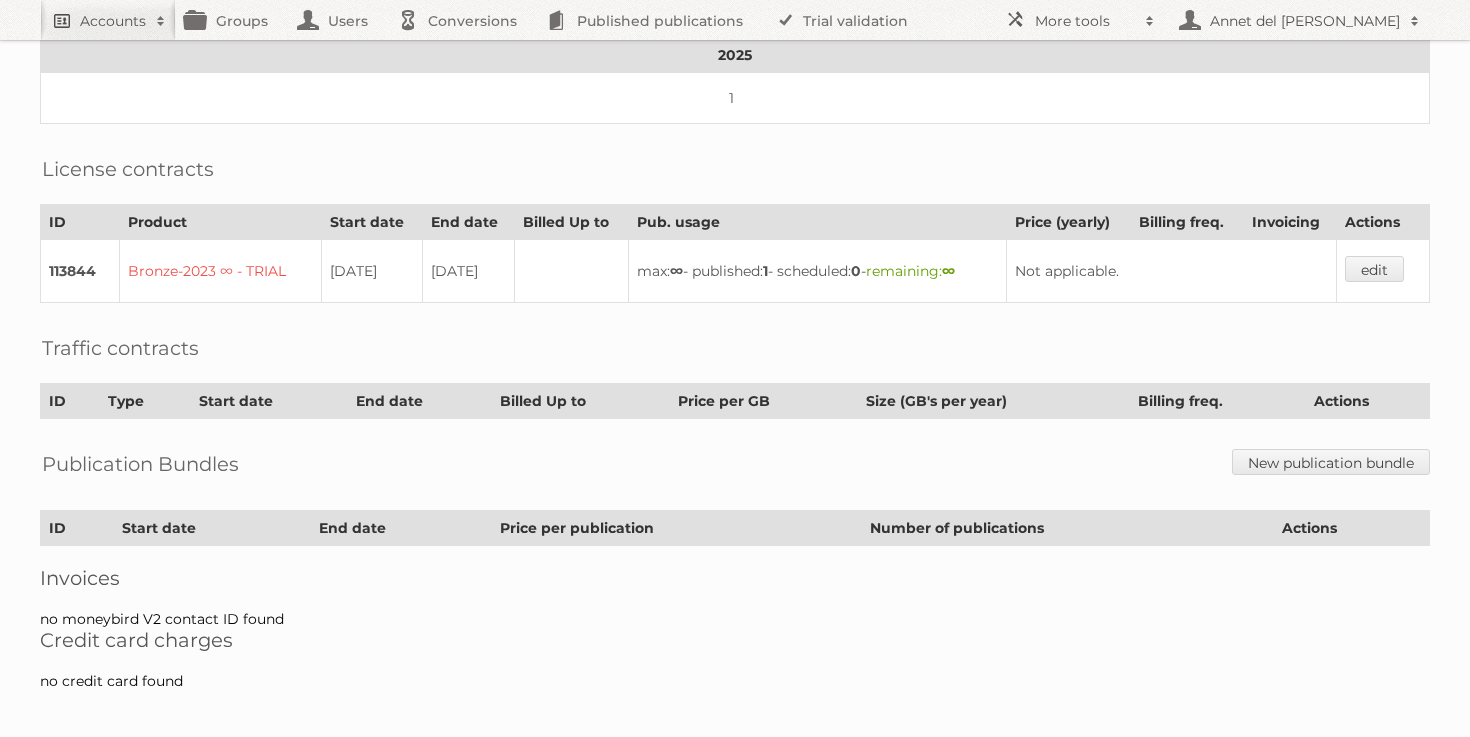 click on "Accounts" at bounding box center (108, 20) 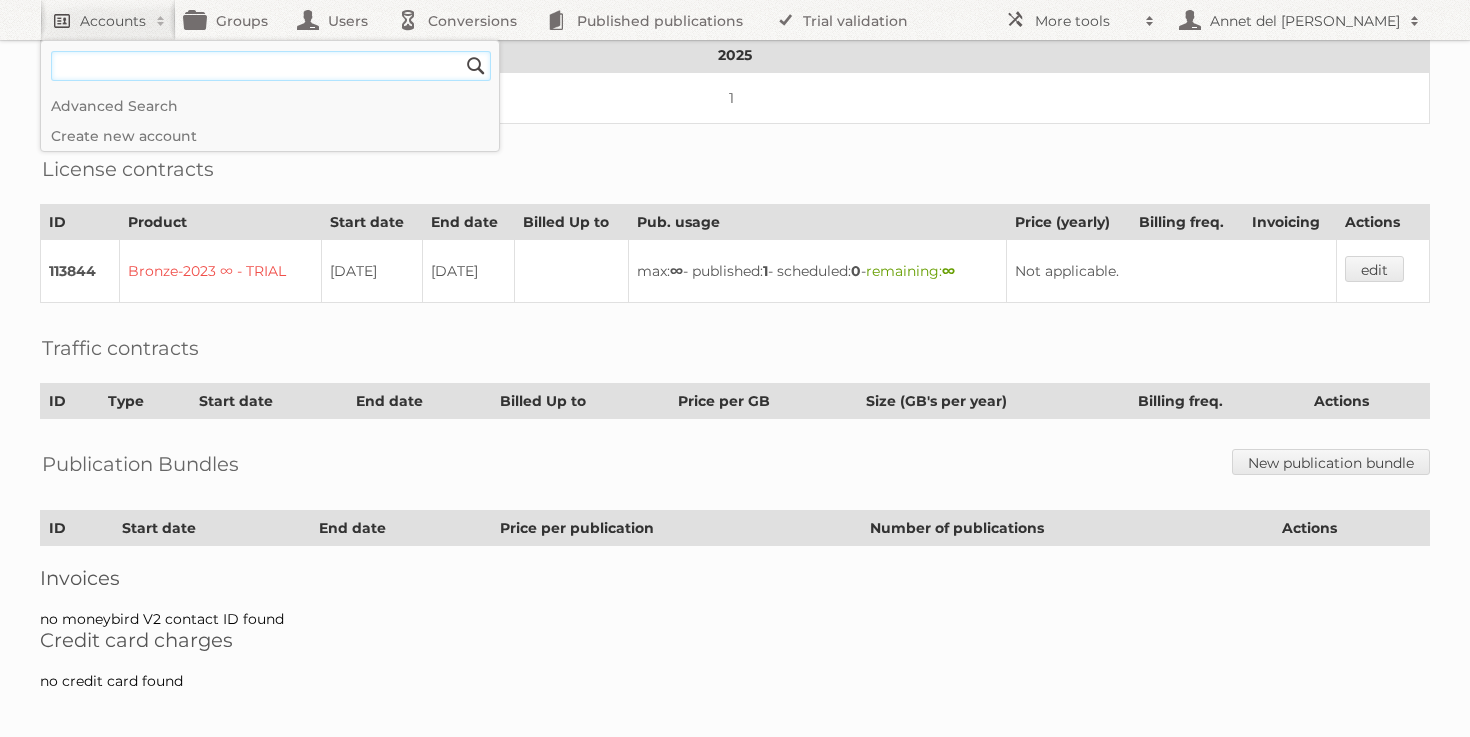 paste on "[EMAIL_ADDRESS][DOMAIN_NAME]" 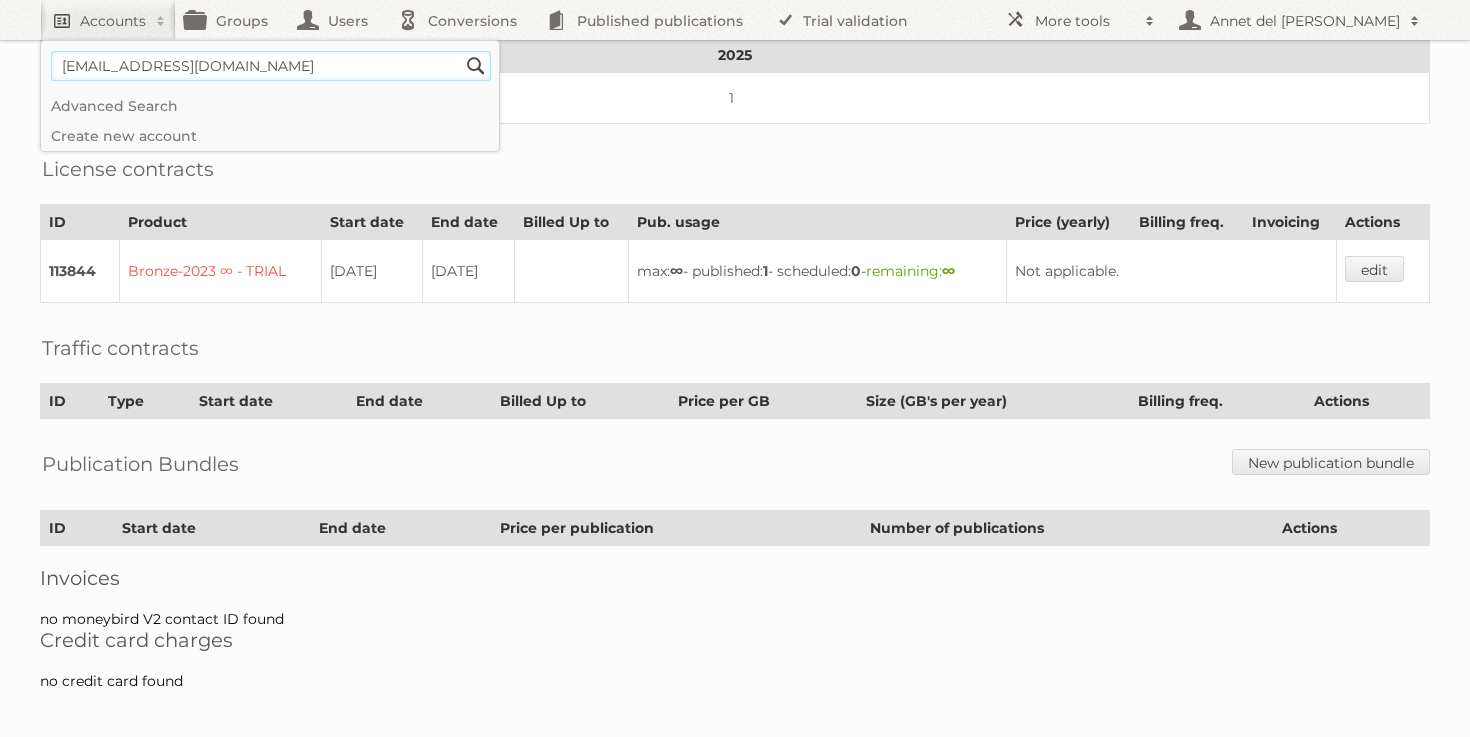 type on "[EMAIL_ADDRESS][DOMAIN_NAME]" 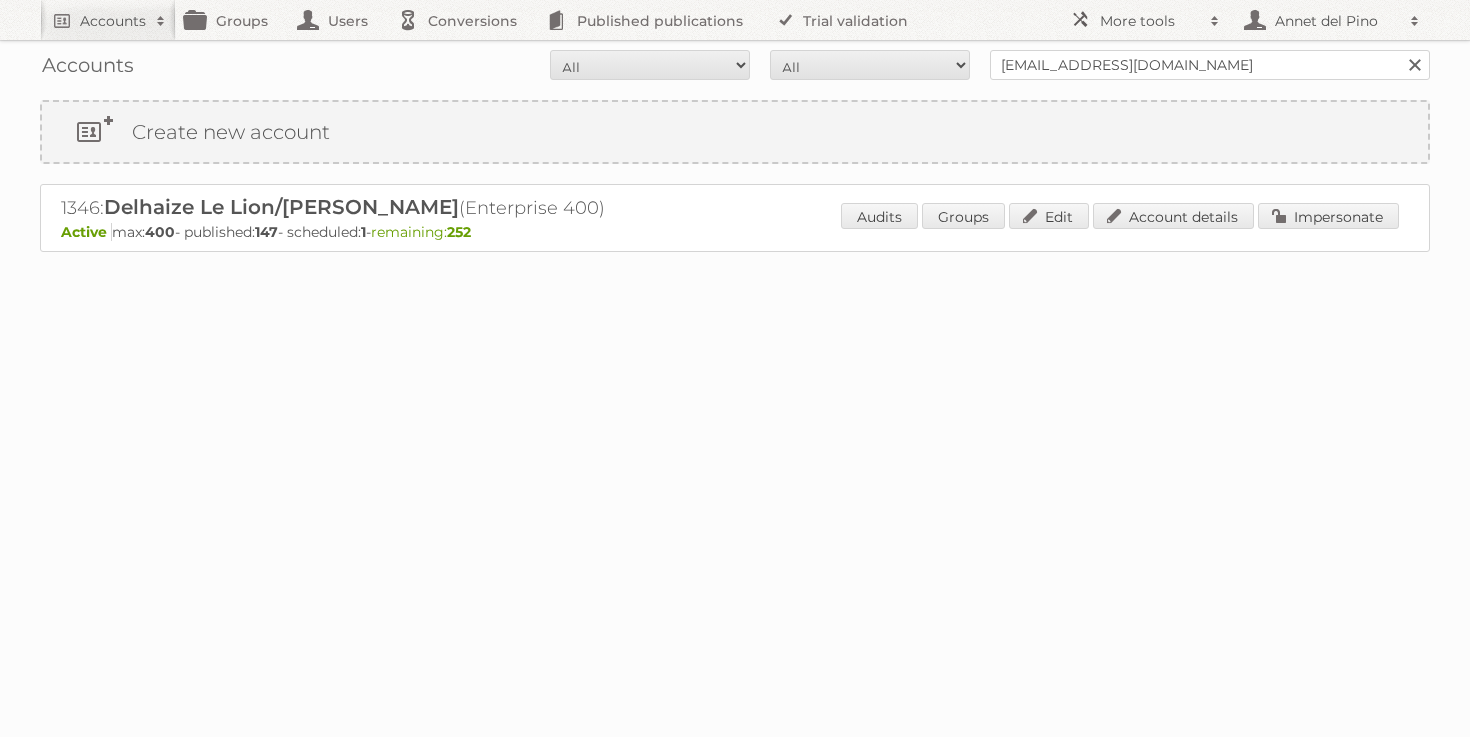 scroll, scrollTop: 0, scrollLeft: 0, axis: both 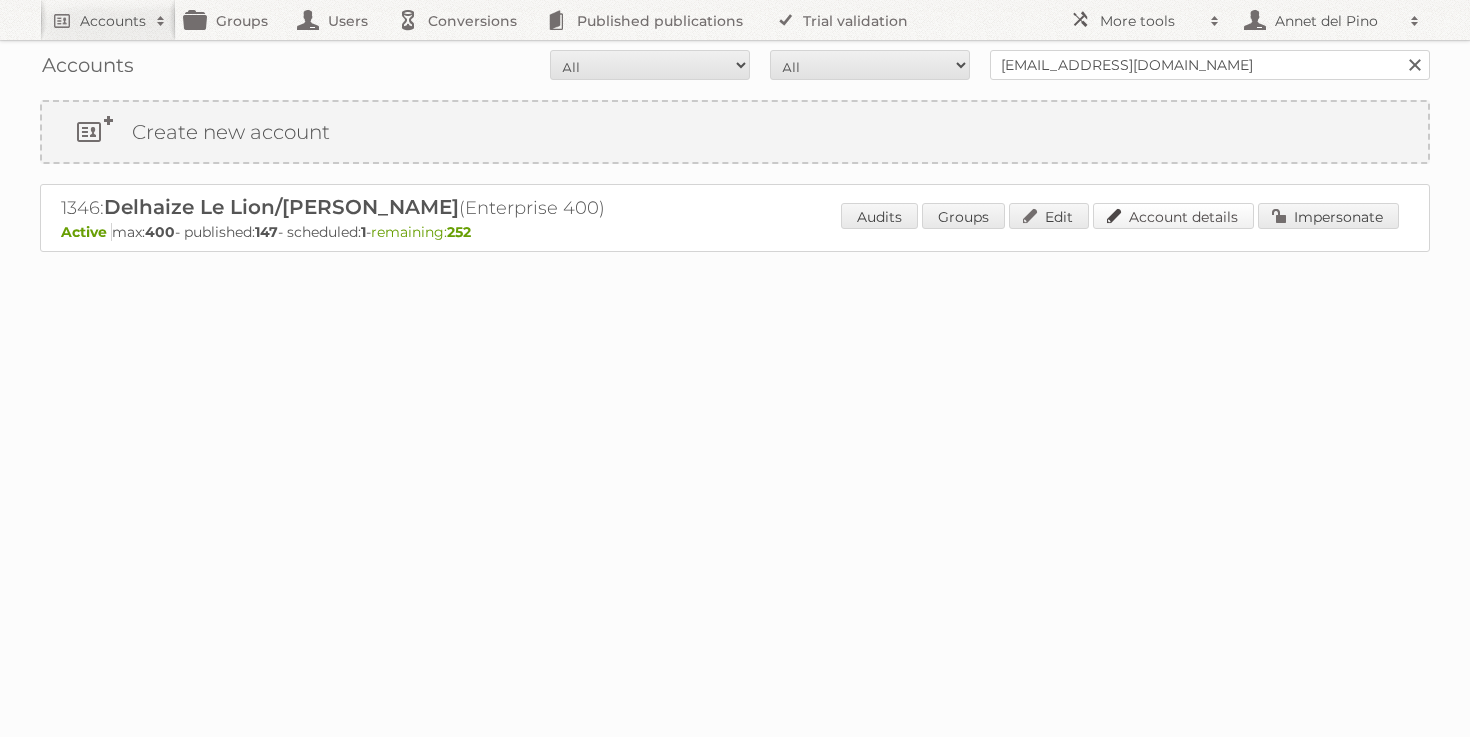 click on "Account details" at bounding box center (1173, 216) 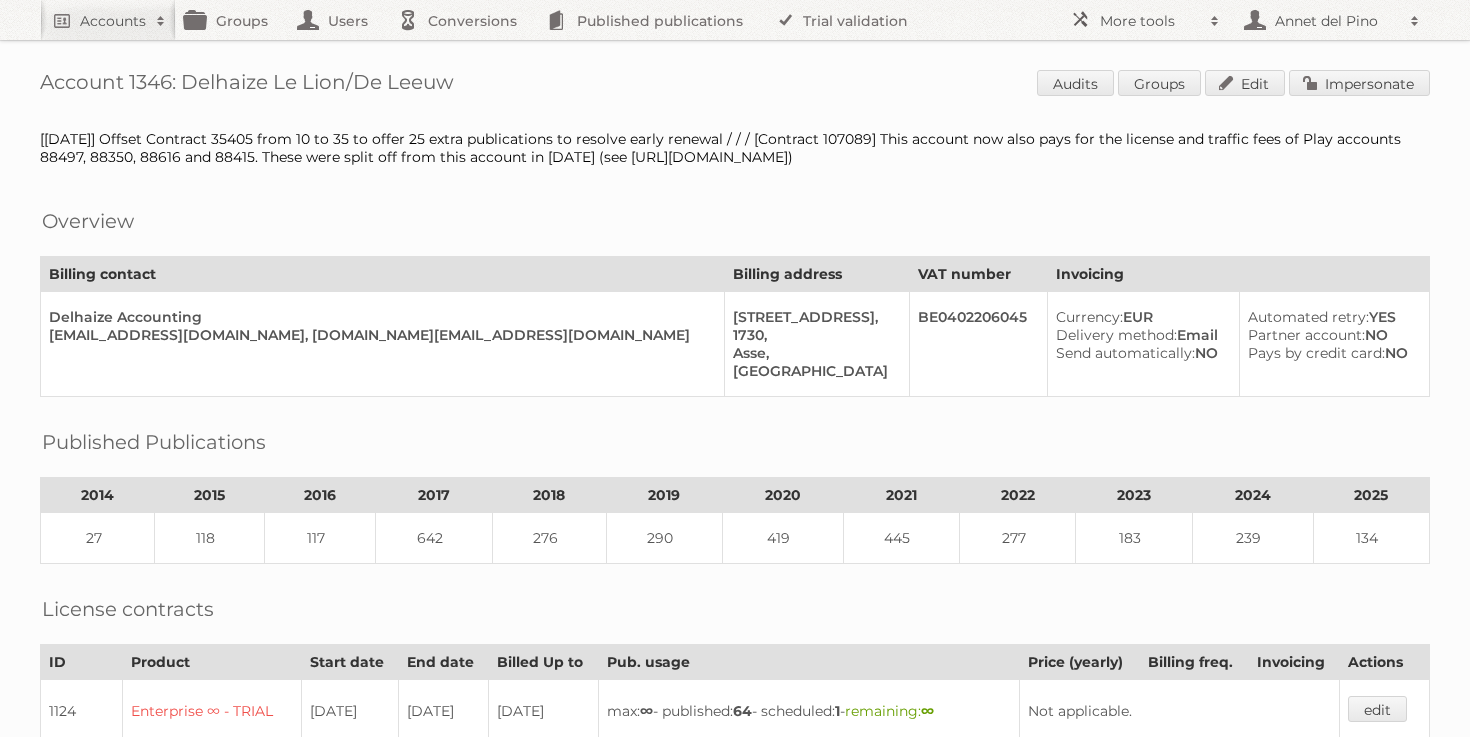 scroll, scrollTop: 0, scrollLeft: 0, axis: both 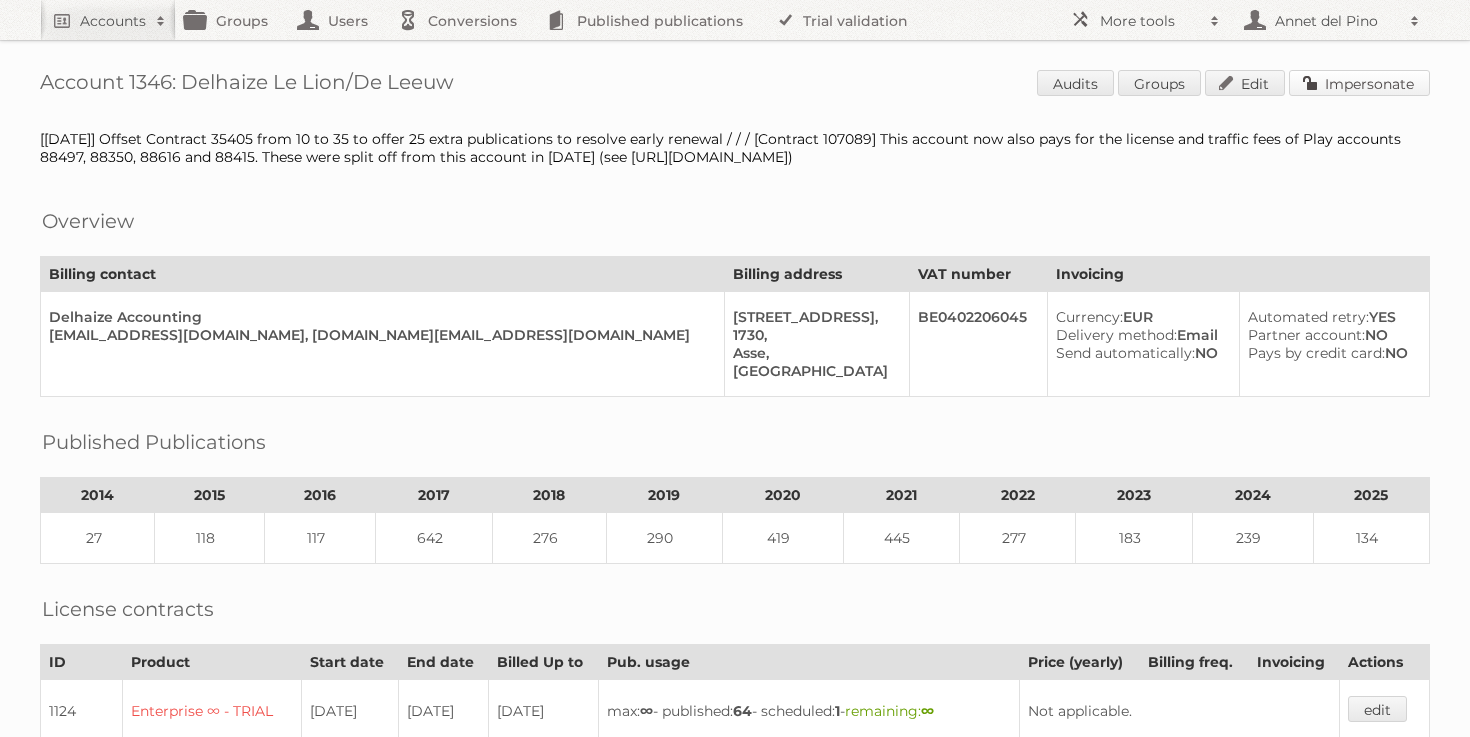 click on "Impersonate" at bounding box center [1359, 83] 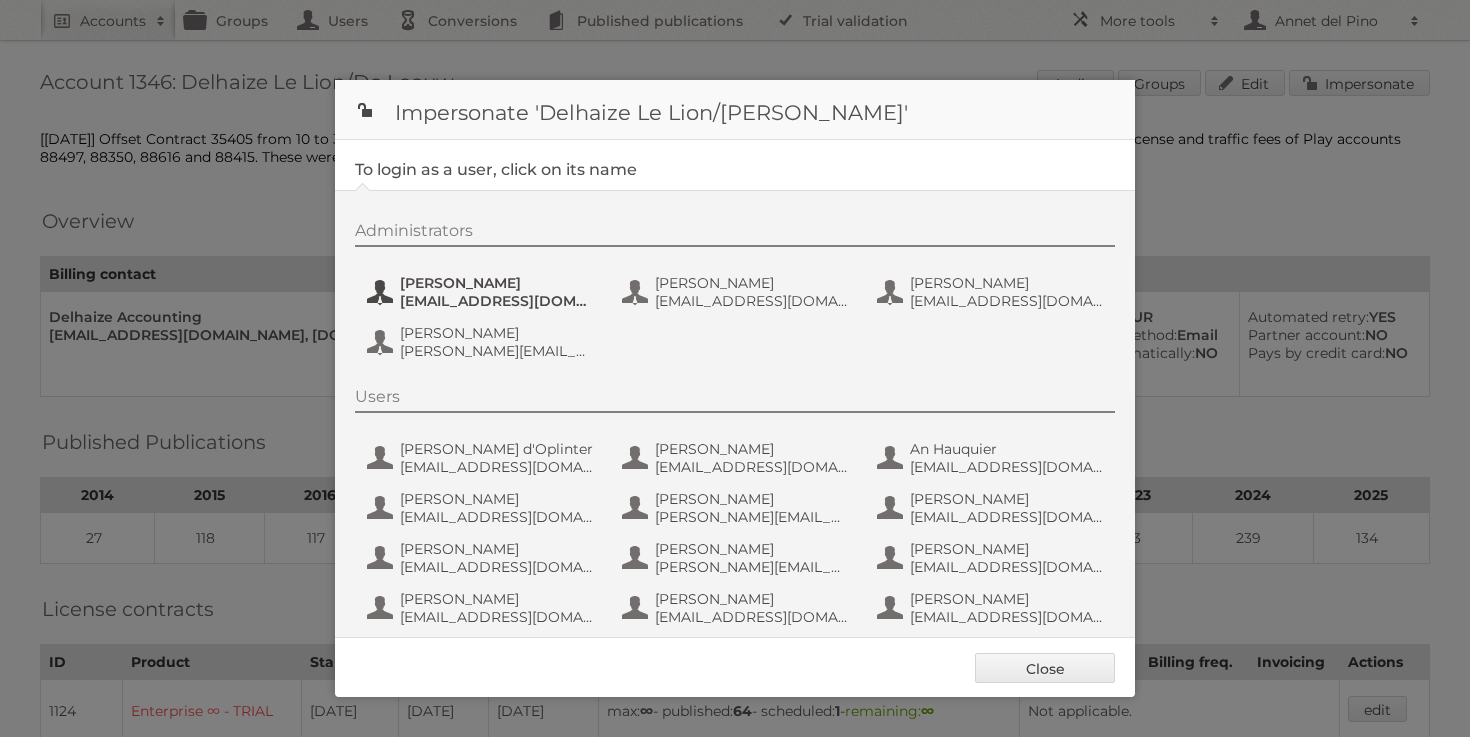 click on "cvicenteruiz@delhaize.be" at bounding box center [497, 301] 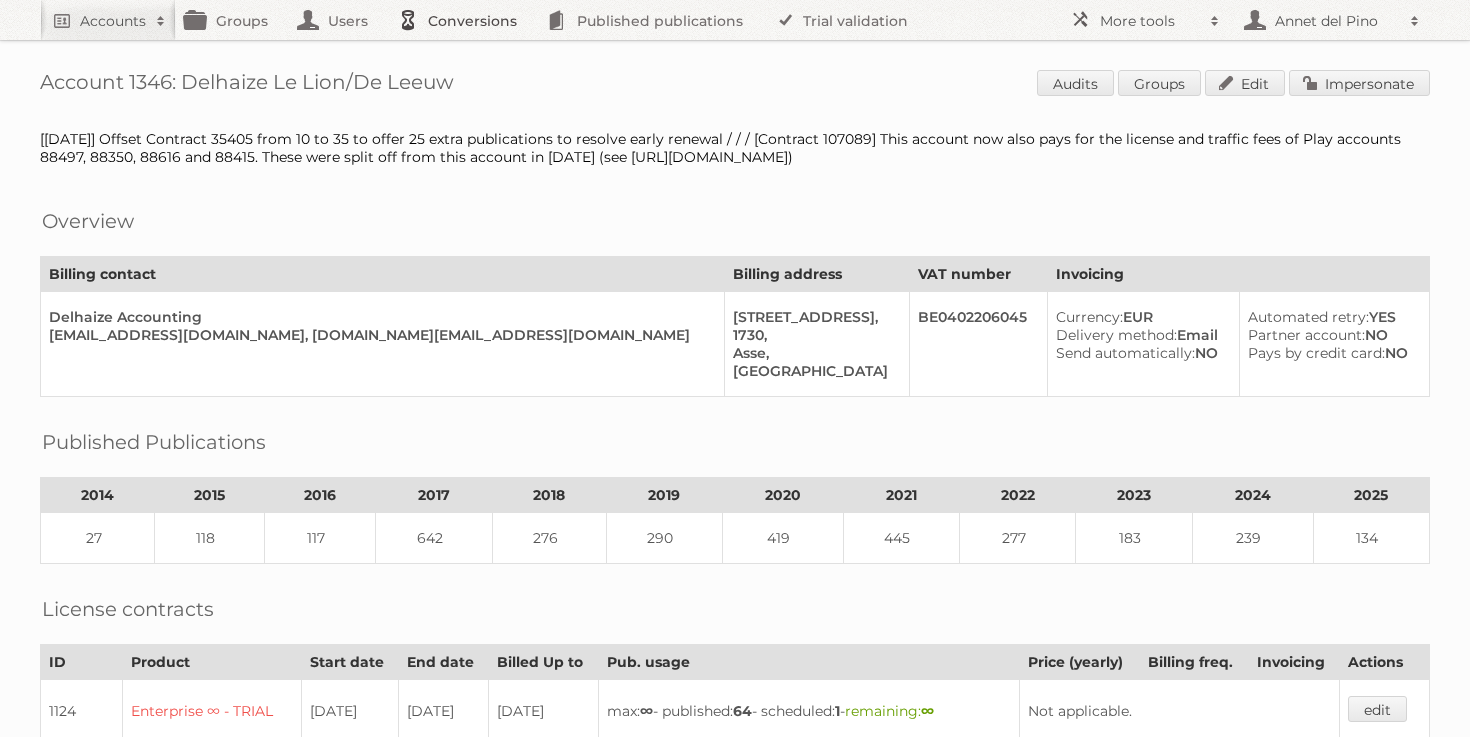click on "Conversions" at bounding box center (462, 20) 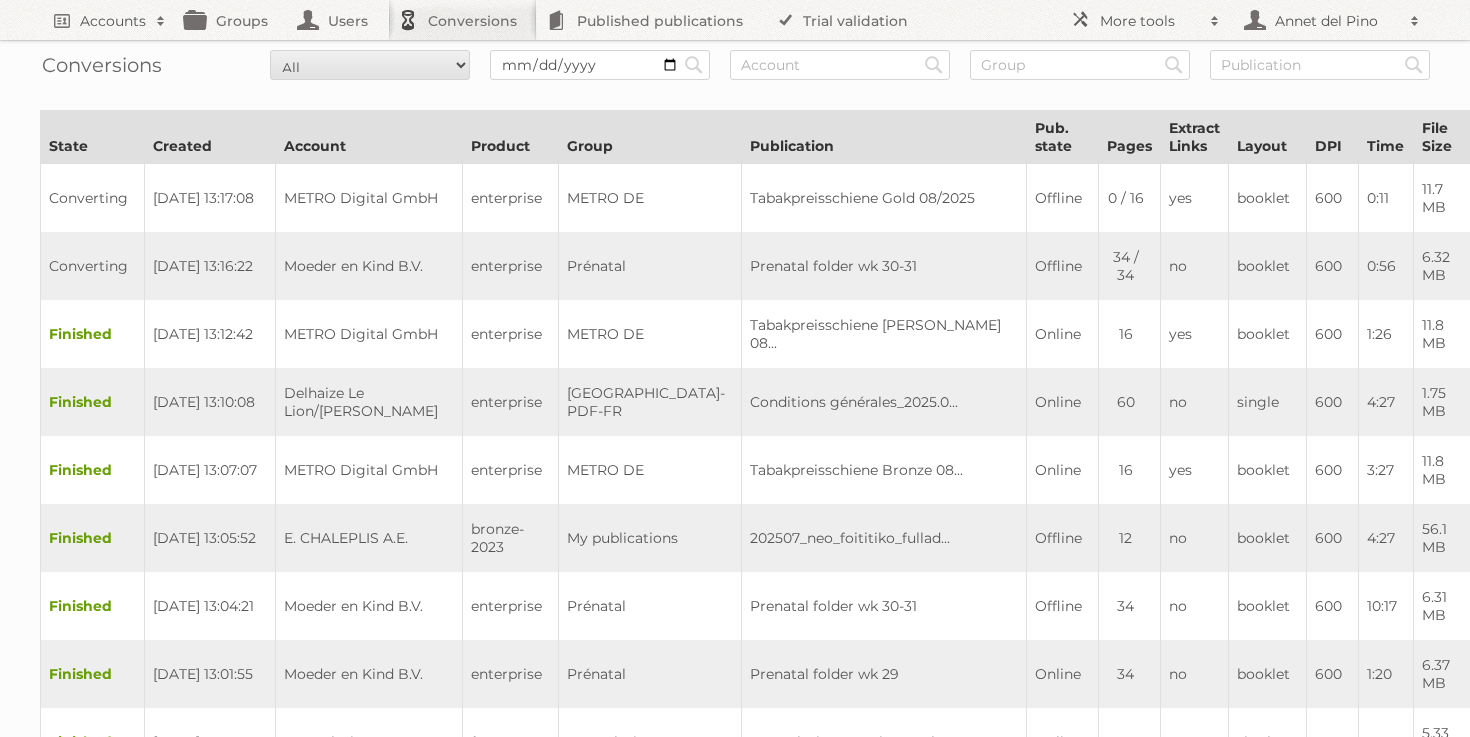 scroll, scrollTop: 0, scrollLeft: 0, axis: both 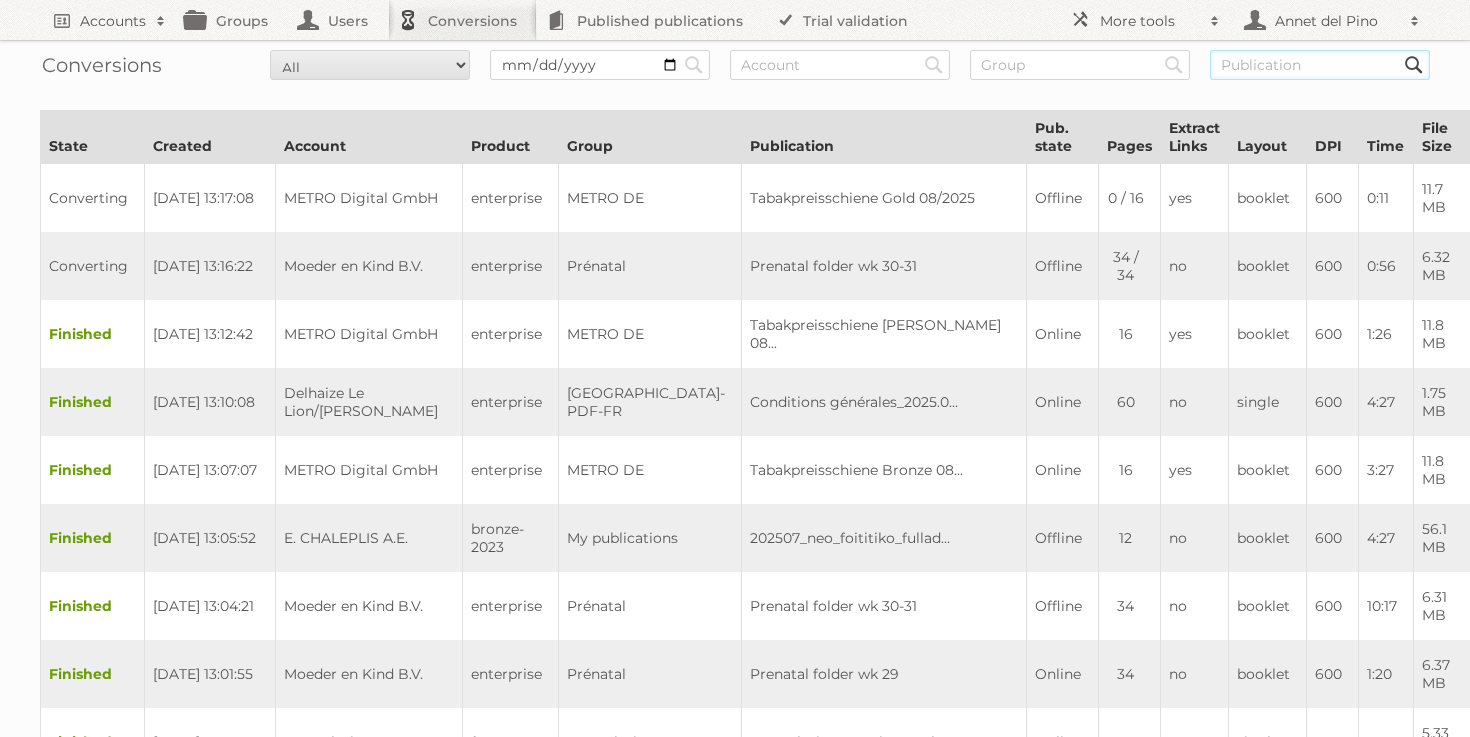 click at bounding box center (1320, 65) 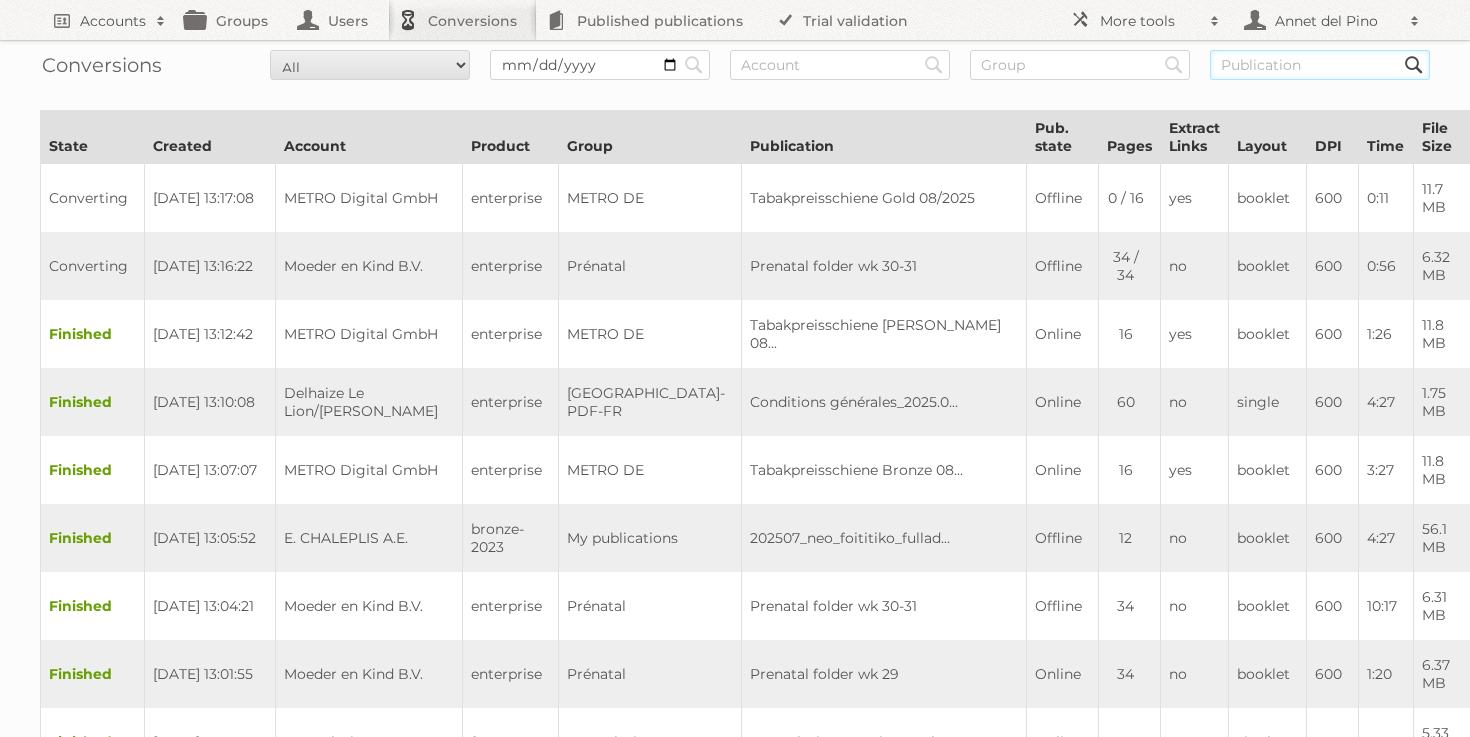 paste on "2025-uw-nl-nextweek-2-copy" 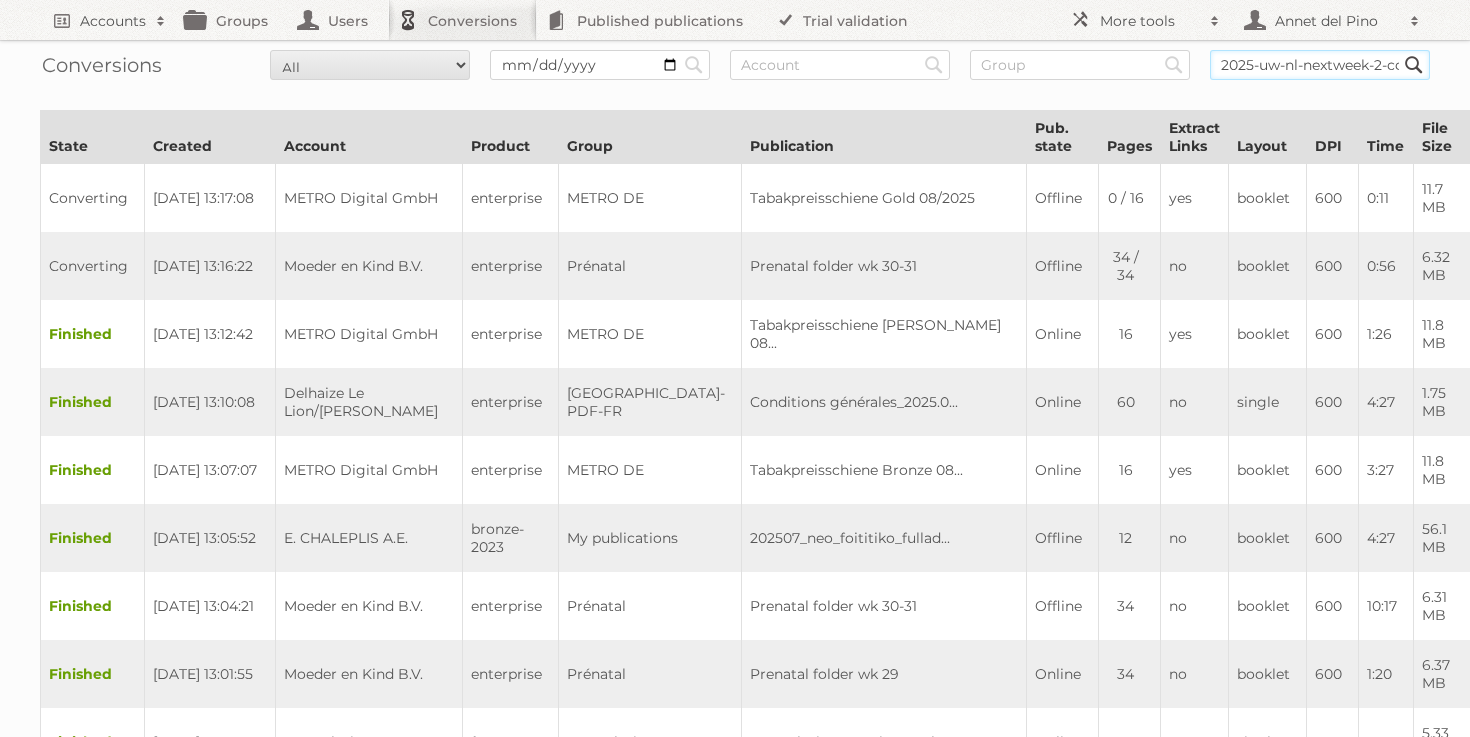 scroll, scrollTop: 0, scrollLeft: 25, axis: horizontal 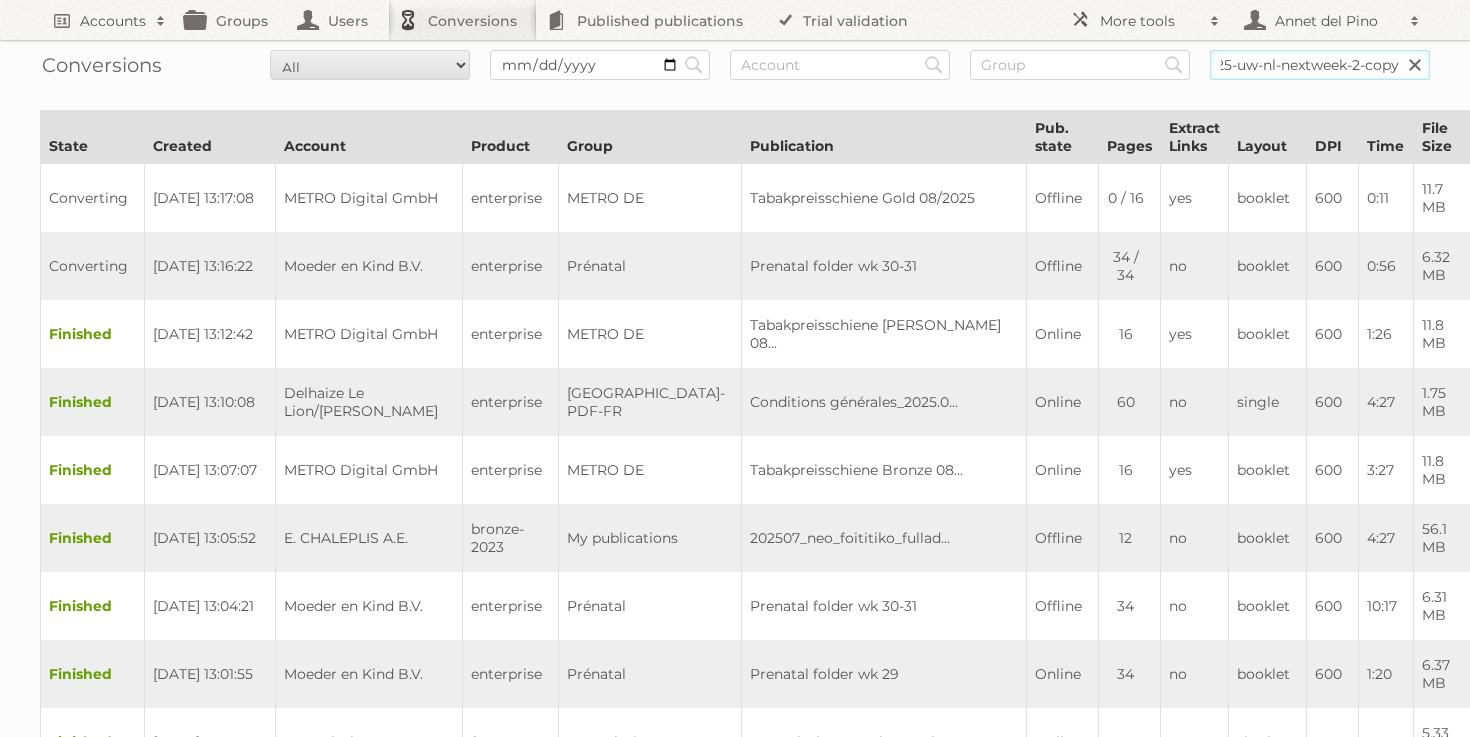 type on "2025-uw-nl-nextweek-2-copy" 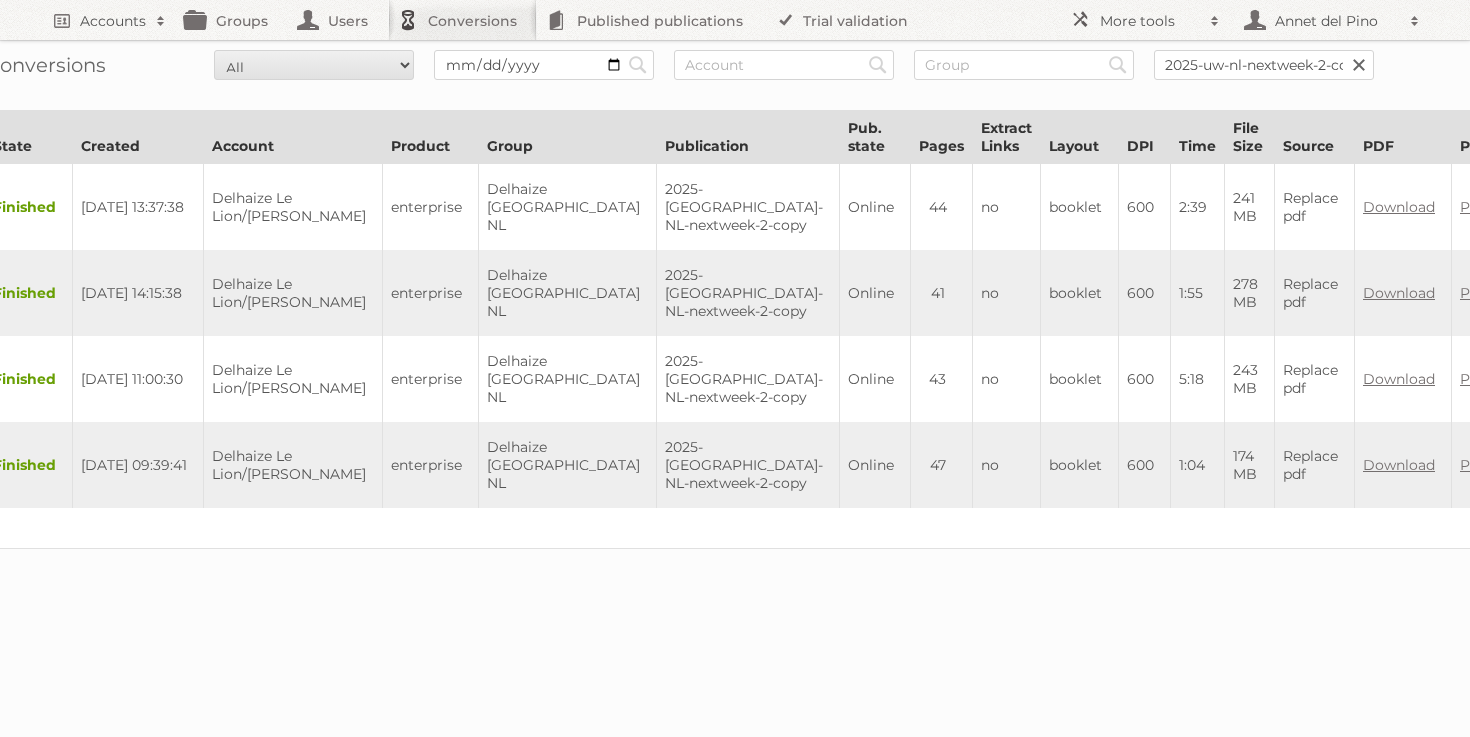scroll, scrollTop: 0, scrollLeft: 0, axis: both 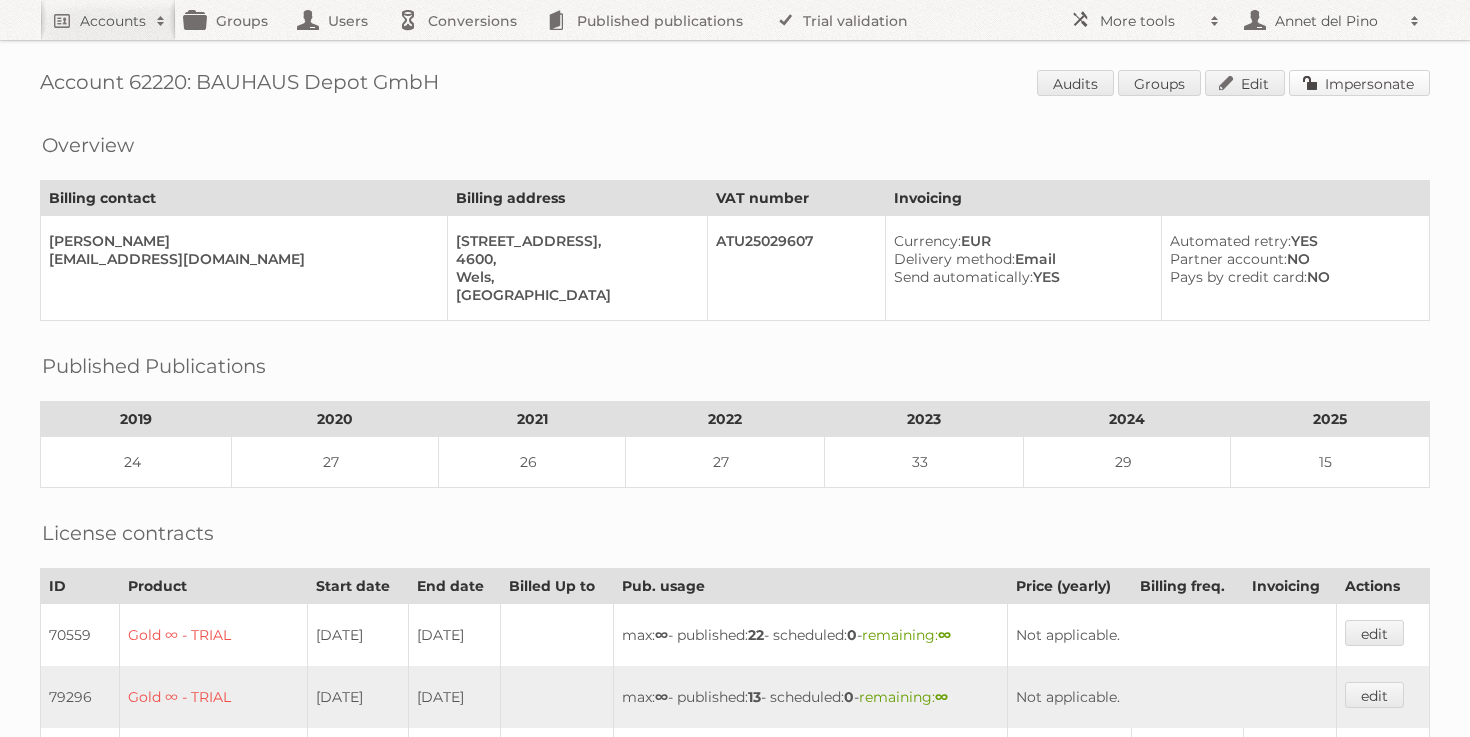 click on "Impersonate" at bounding box center [1359, 83] 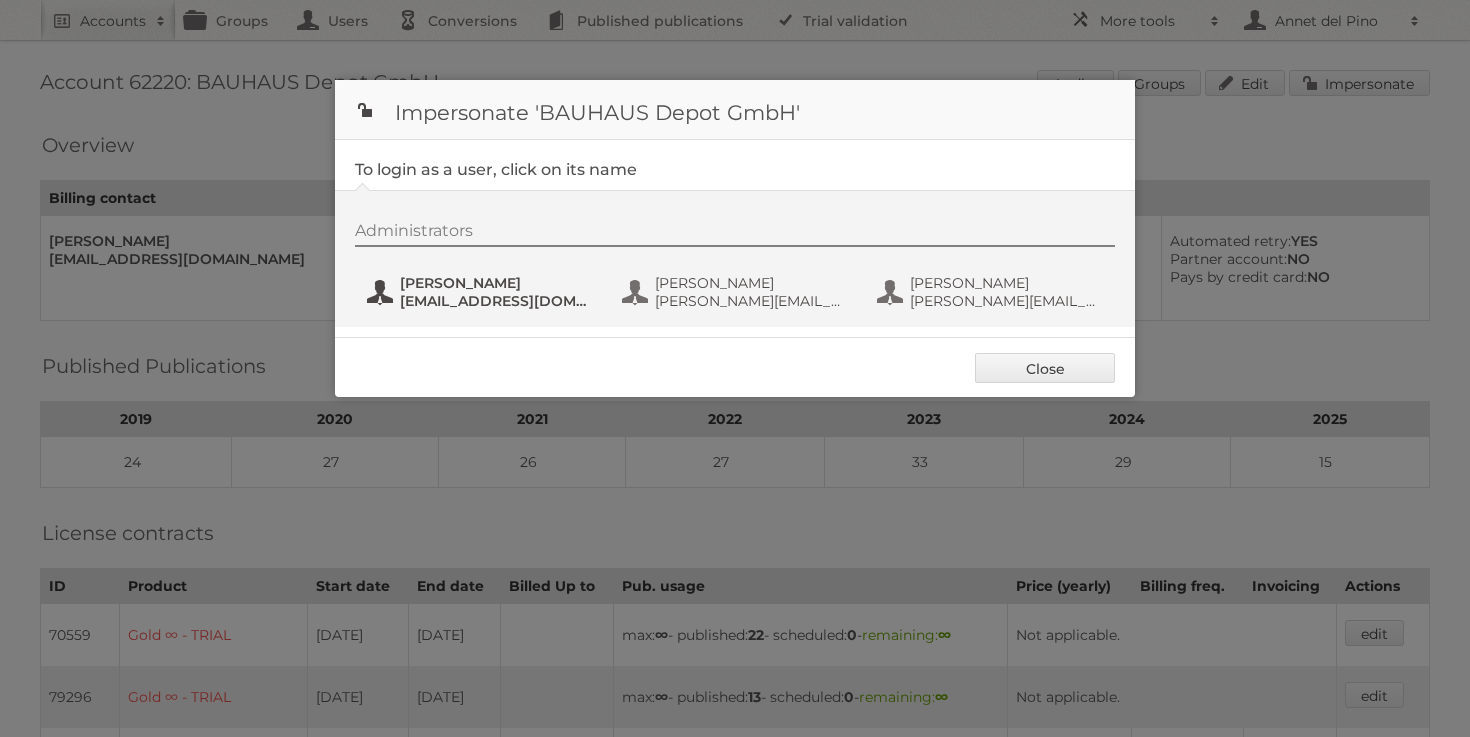 click on "Karin Atzinger" at bounding box center (497, 283) 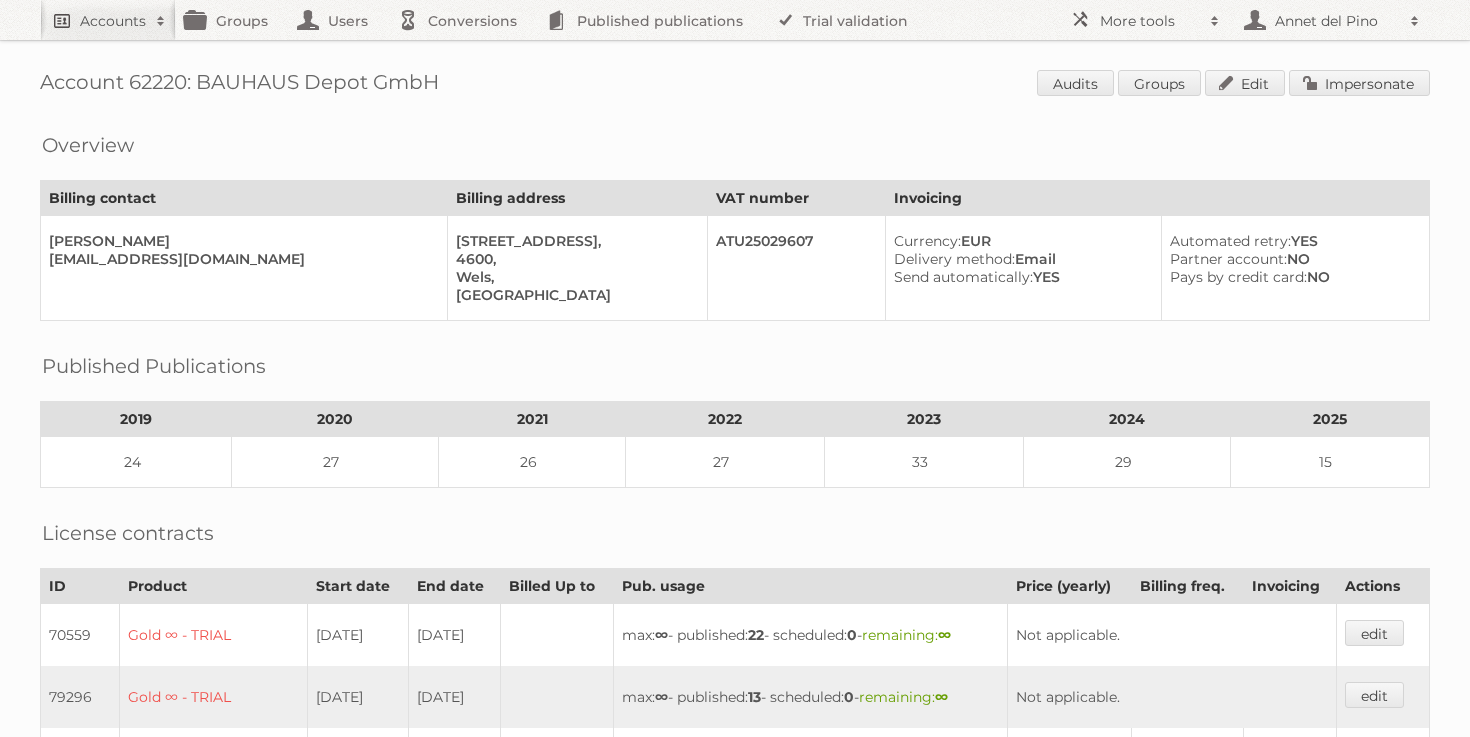 click on "Accounts" at bounding box center [113, 21] 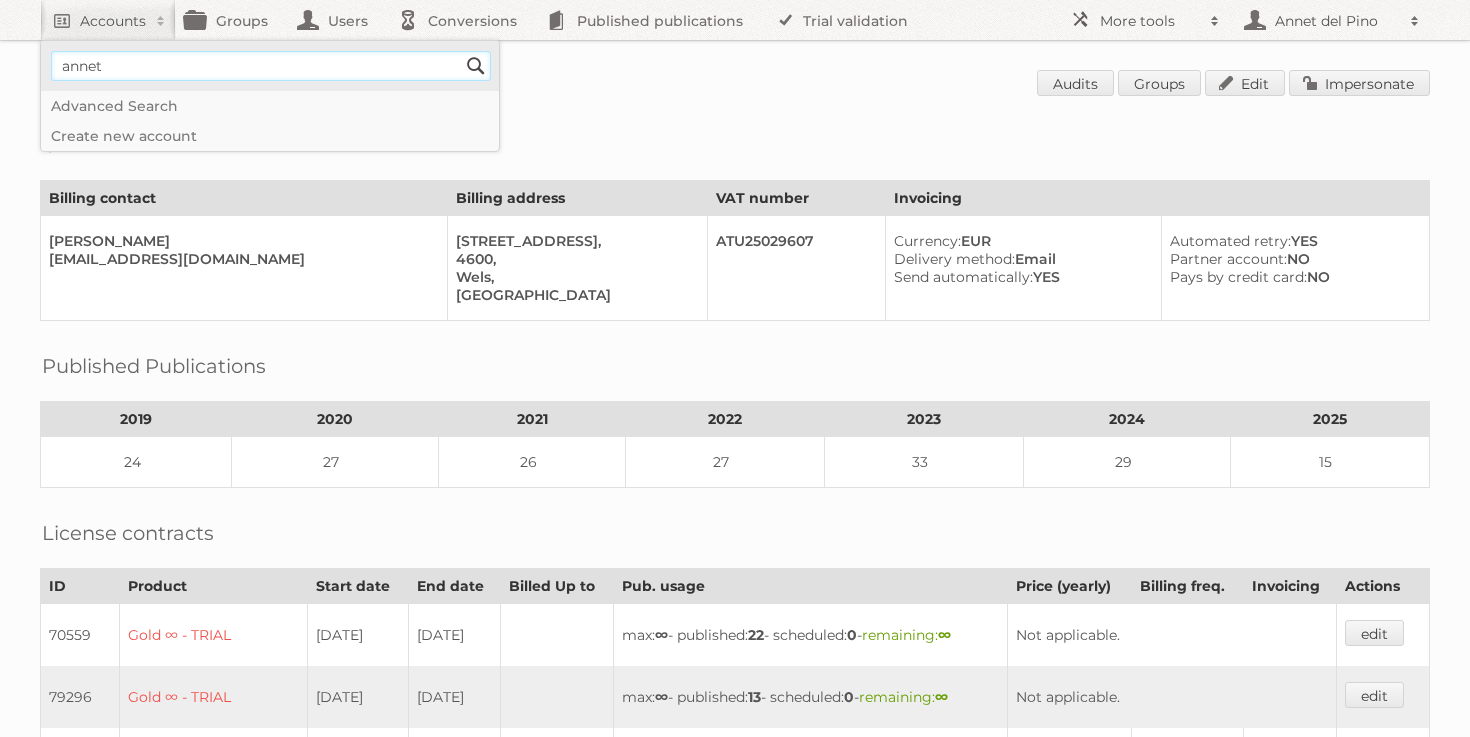 type on "[EMAIL_ADDRESS][DOMAIN_NAME]" 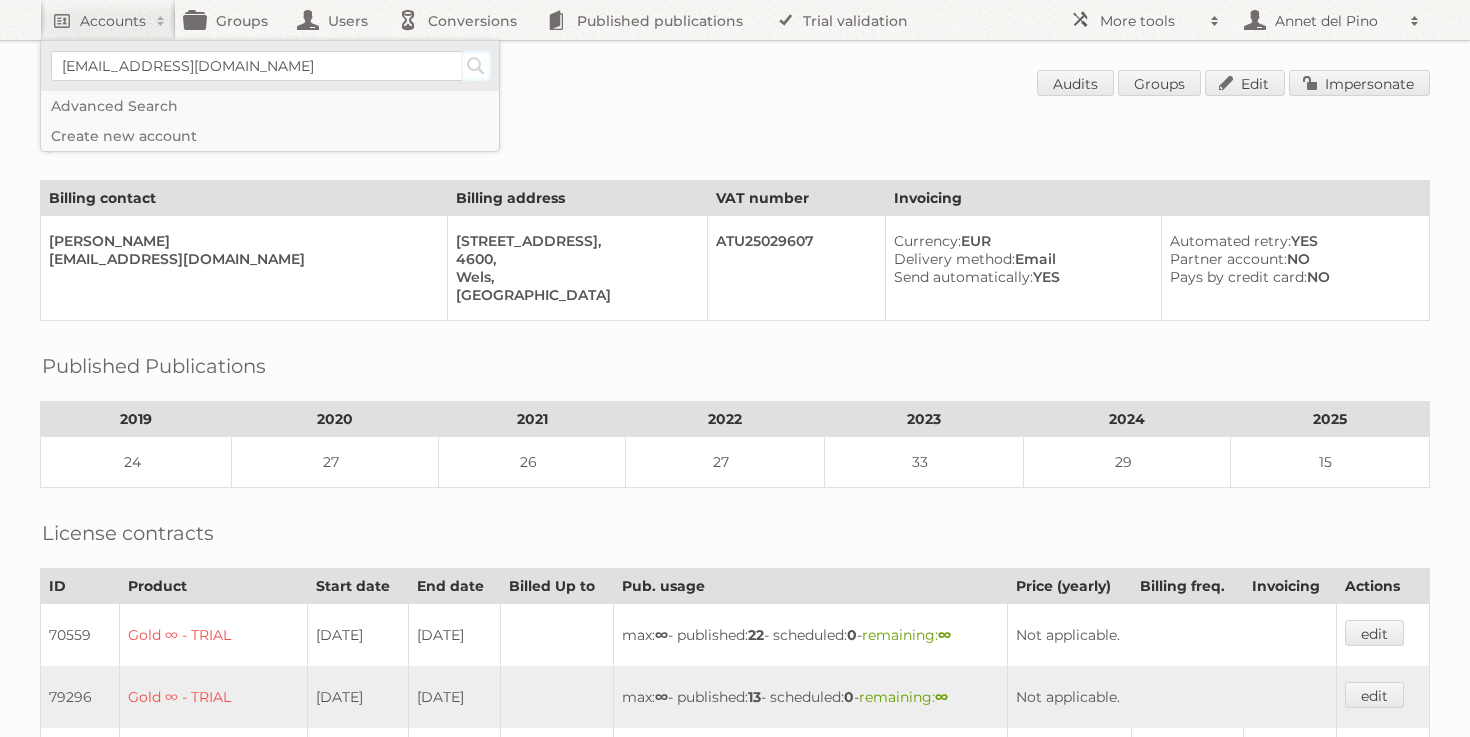 click on "Search" at bounding box center [476, 66] 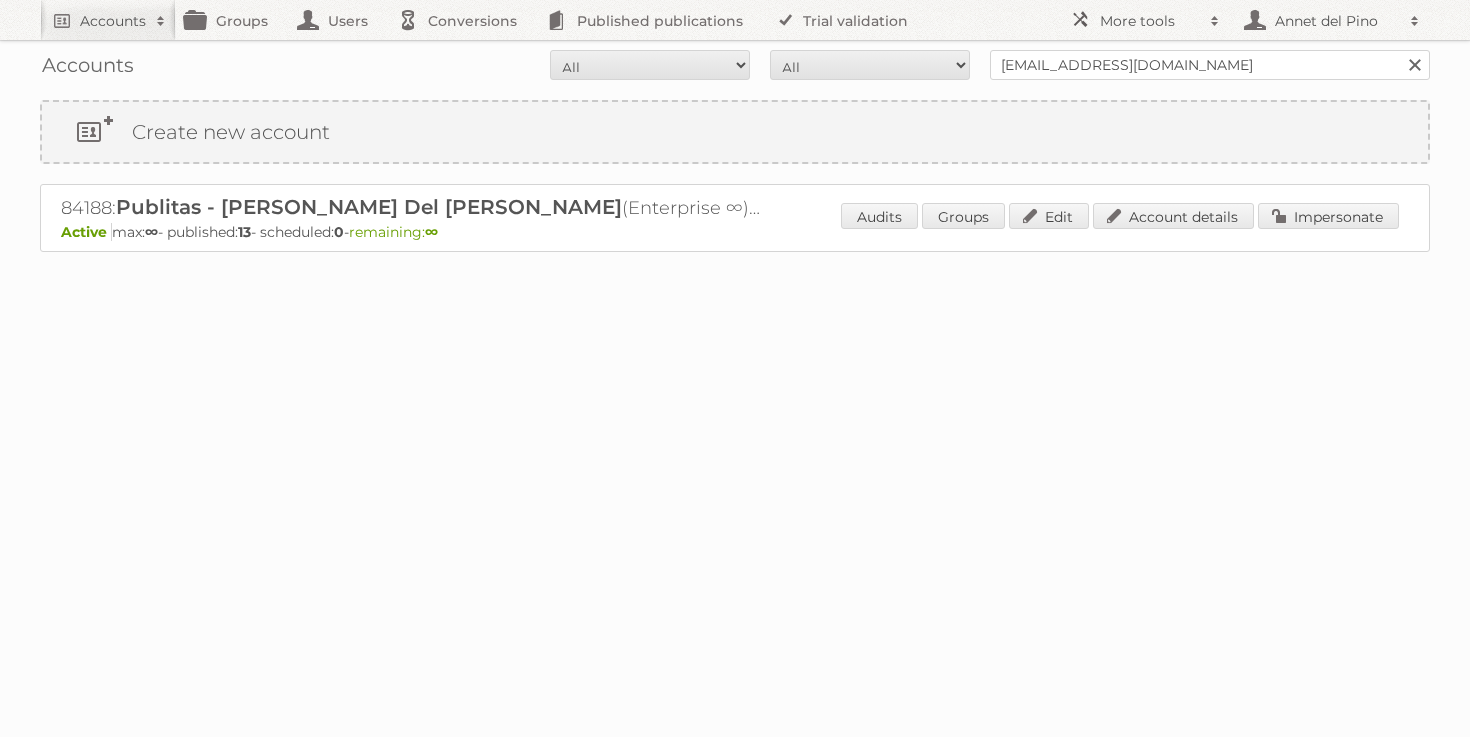 scroll, scrollTop: 0, scrollLeft: 0, axis: both 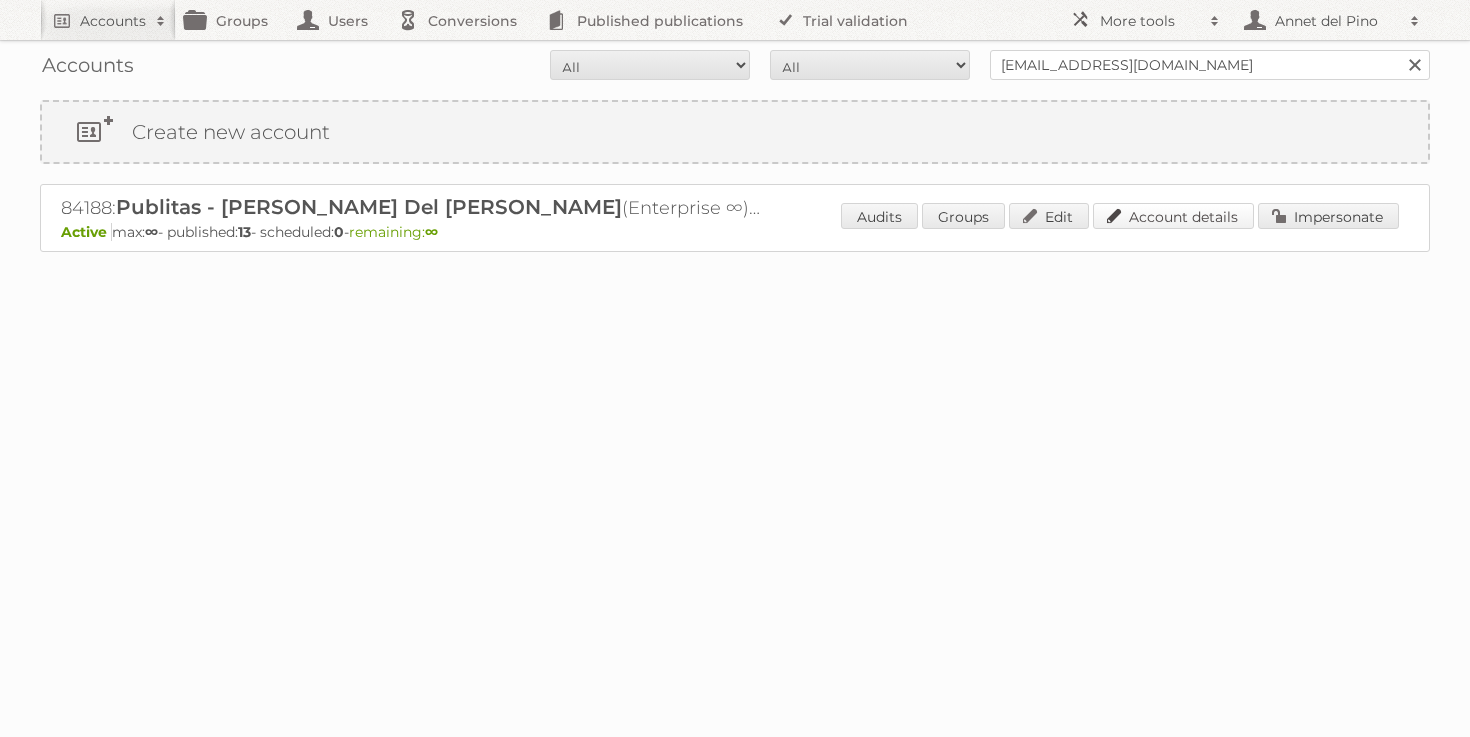 click on "Account details" at bounding box center (1173, 216) 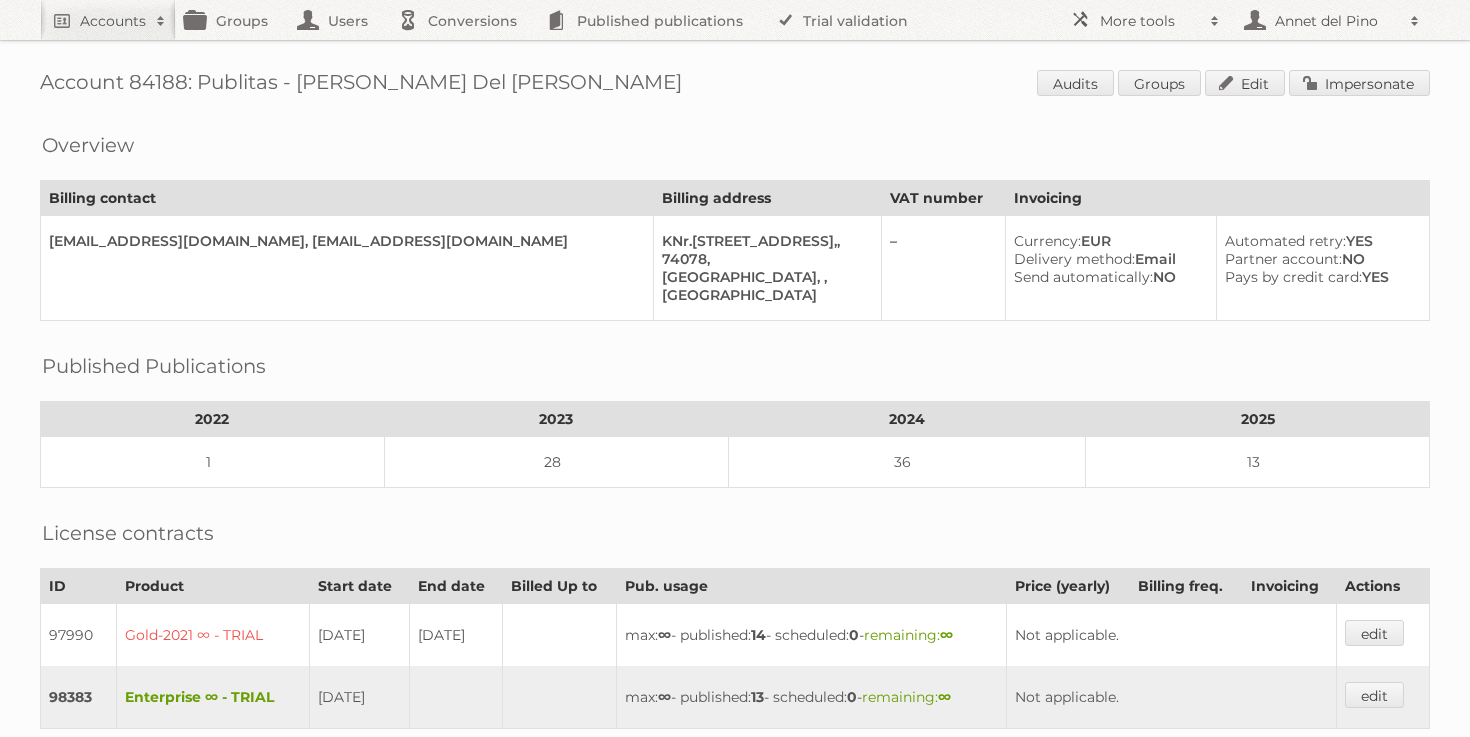 scroll, scrollTop: 0, scrollLeft: 0, axis: both 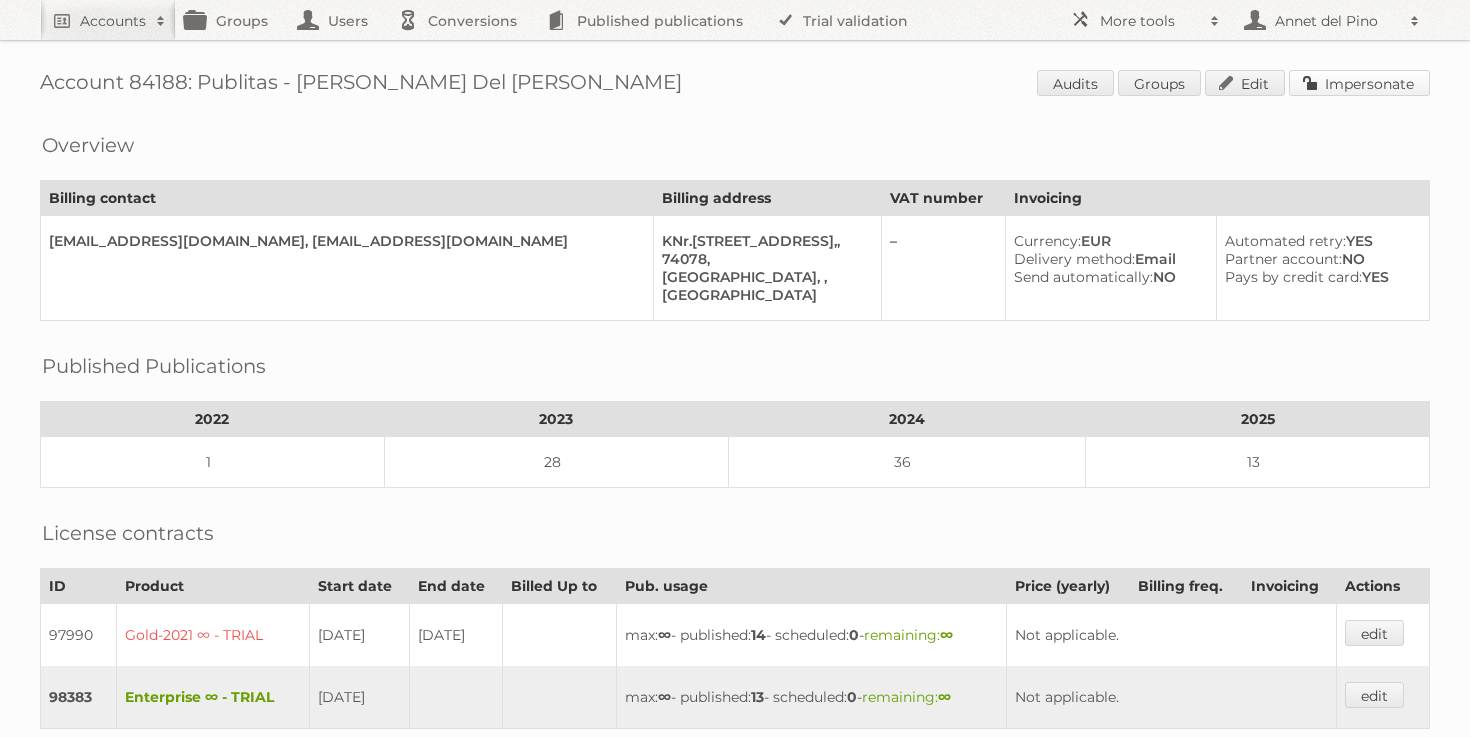 click on "Impersonate" at bounding box center (1359, 83) 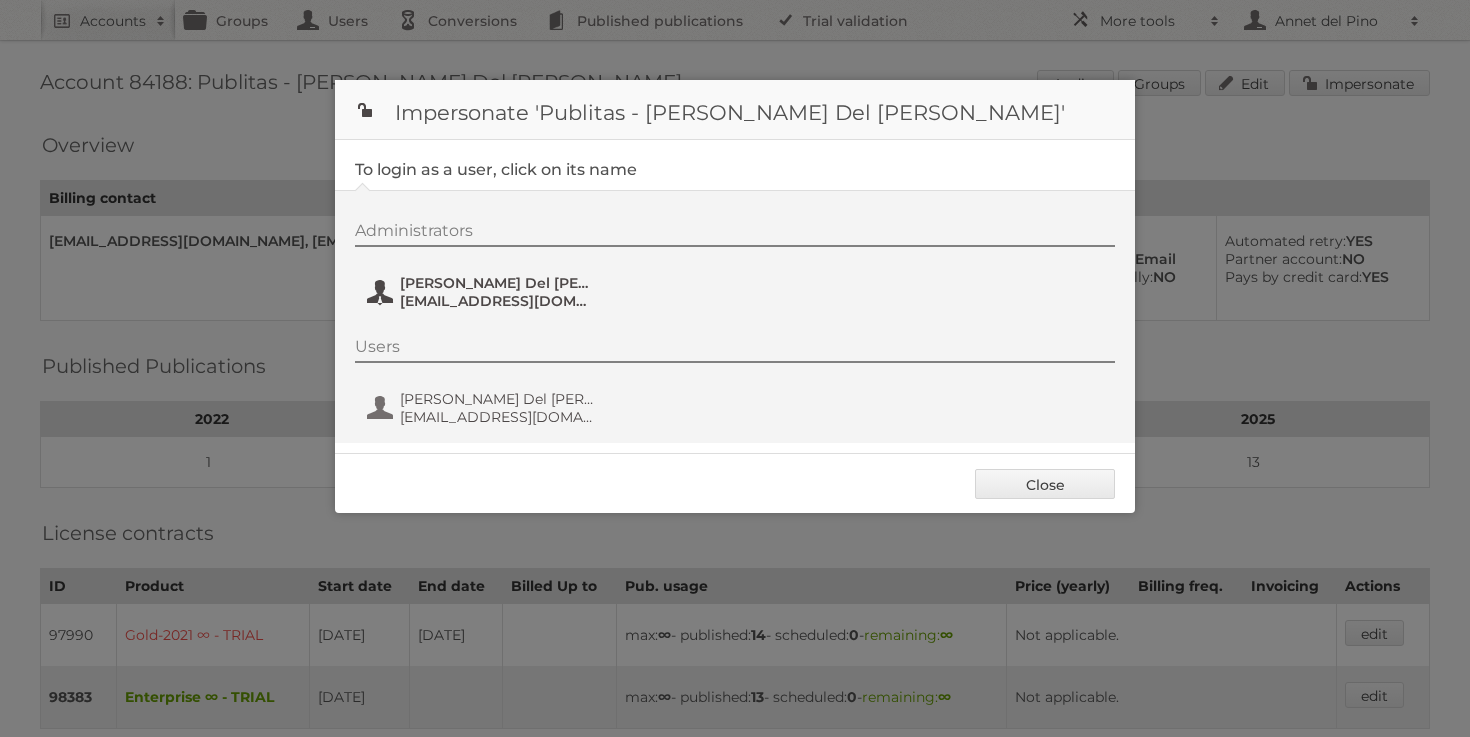 click on "[EMAIL_ADDRESS][DOMAIN_NAME]" at bounding box center [497, 301] 